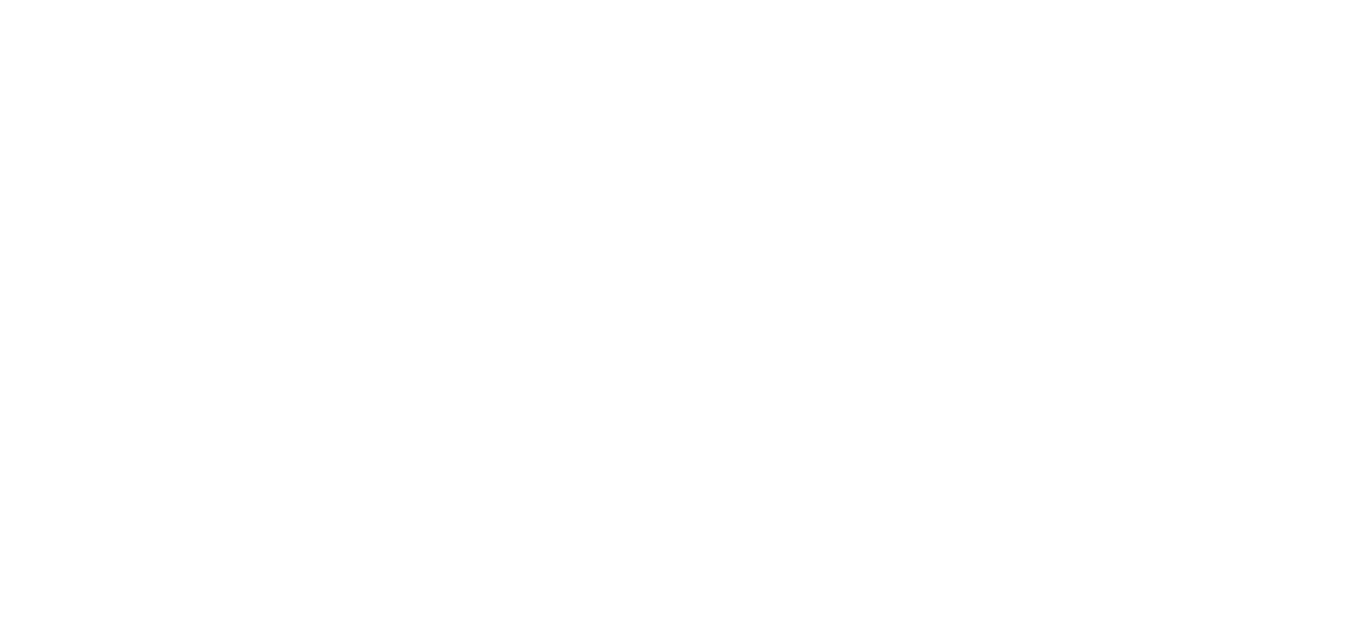 scroll, scrollTop: 0, scrollLeft: 0, axis: both 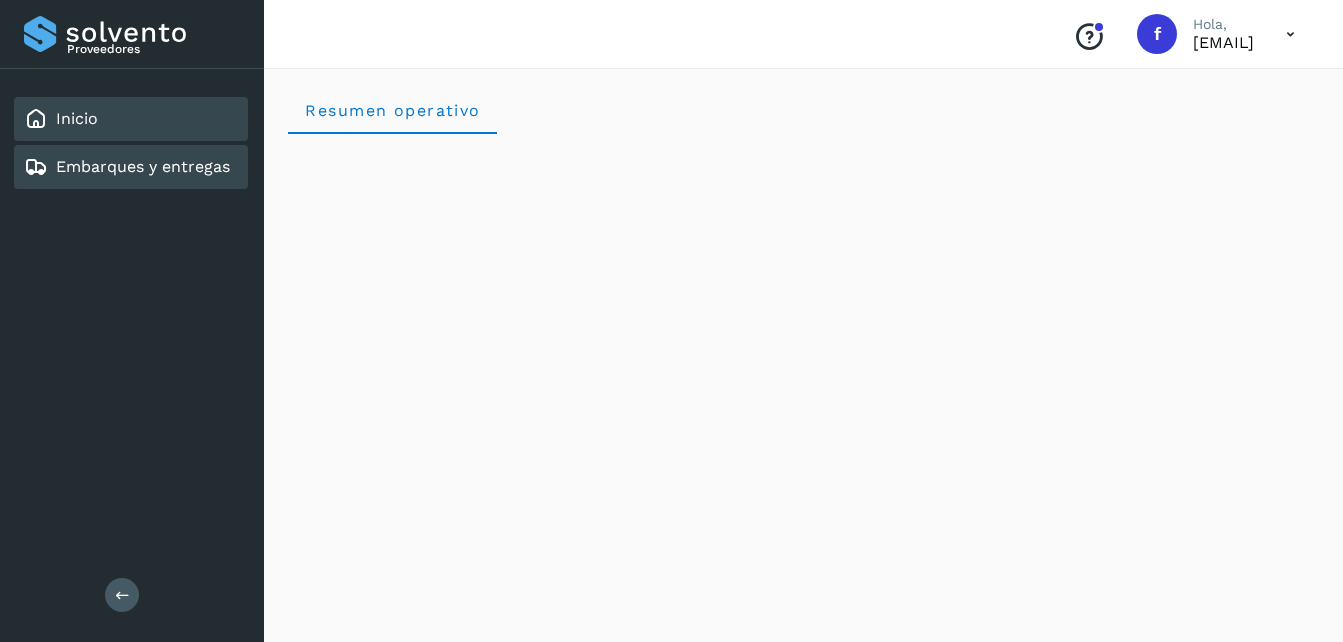 click on "Embarques y entregas" at bounding box center [143, 166] 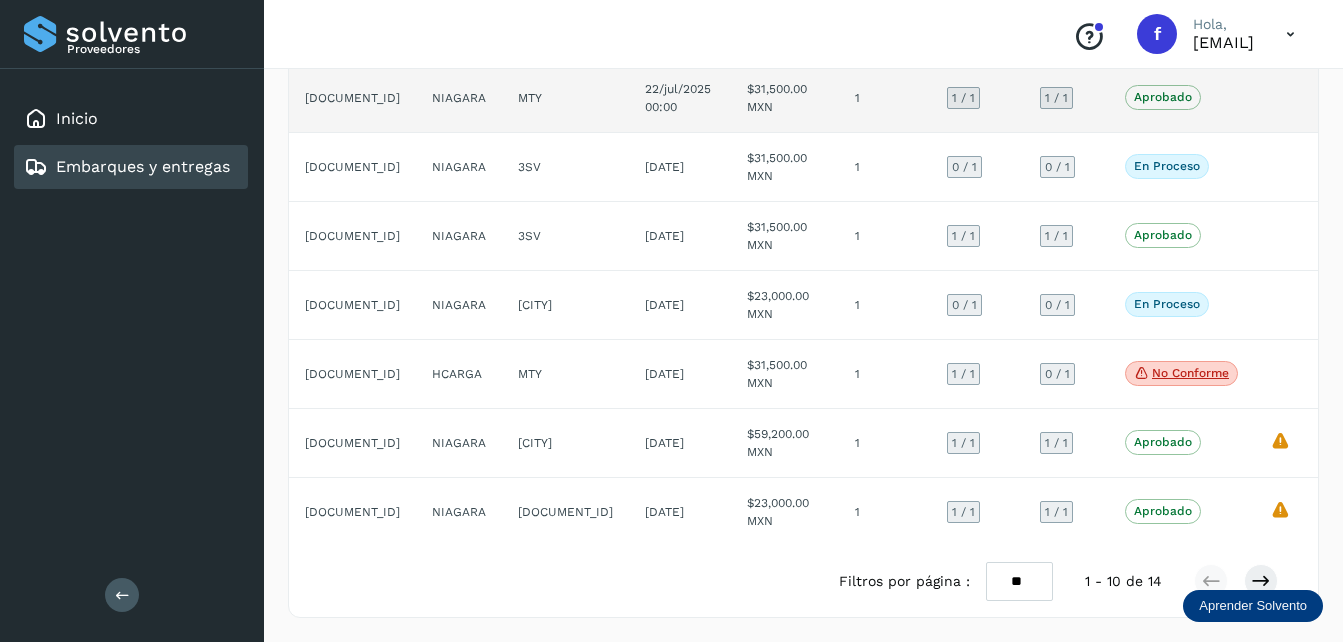 scroll, scrollTop: 415, scrollLeft: 0, axis: vertical 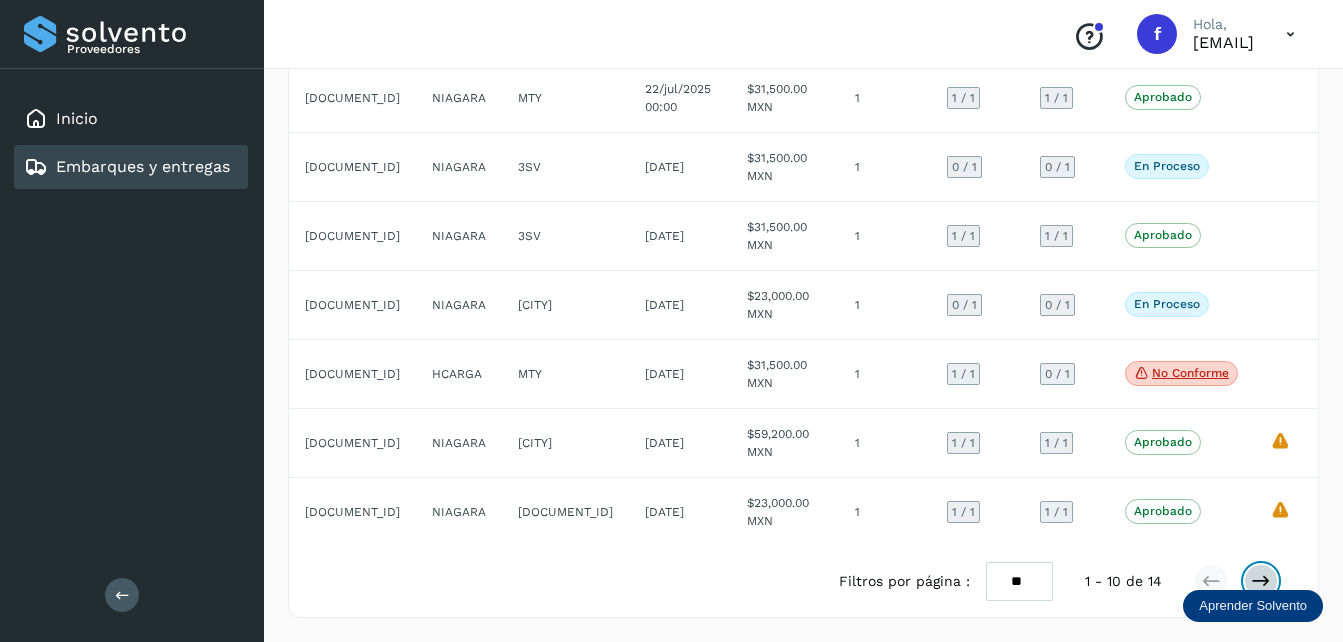 click at bounding box center [1261, 581] 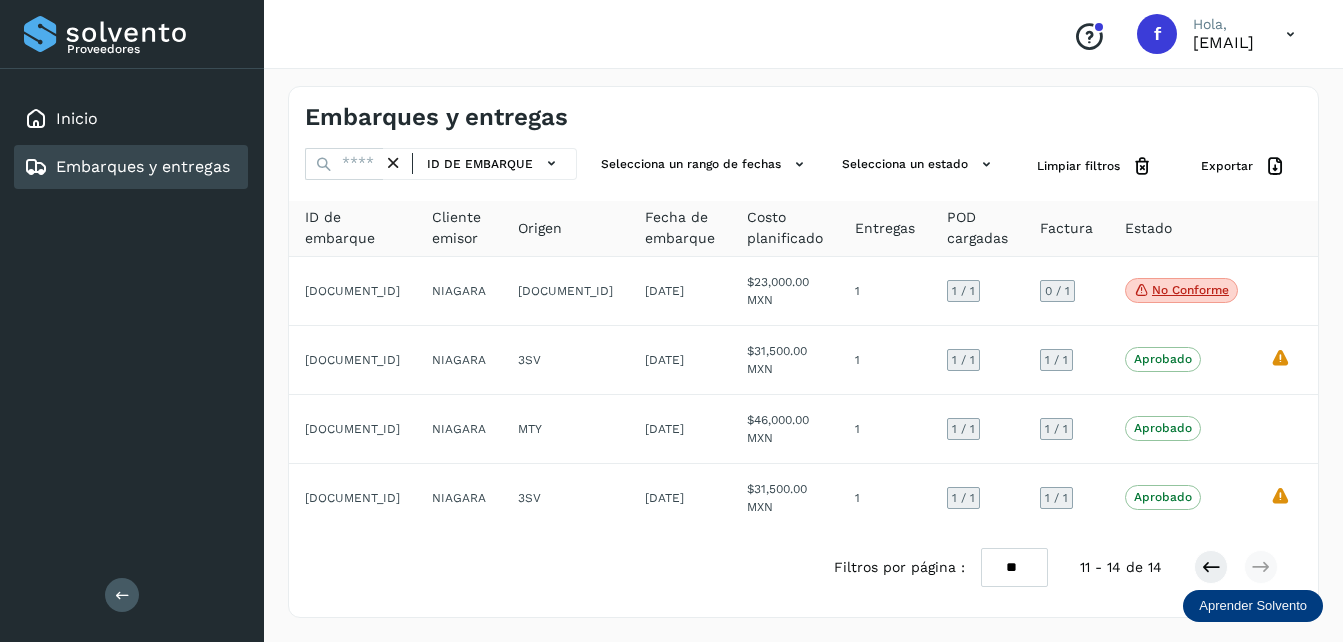 scroll, scrollTop: 0, scrollLeft: 0, axis: both 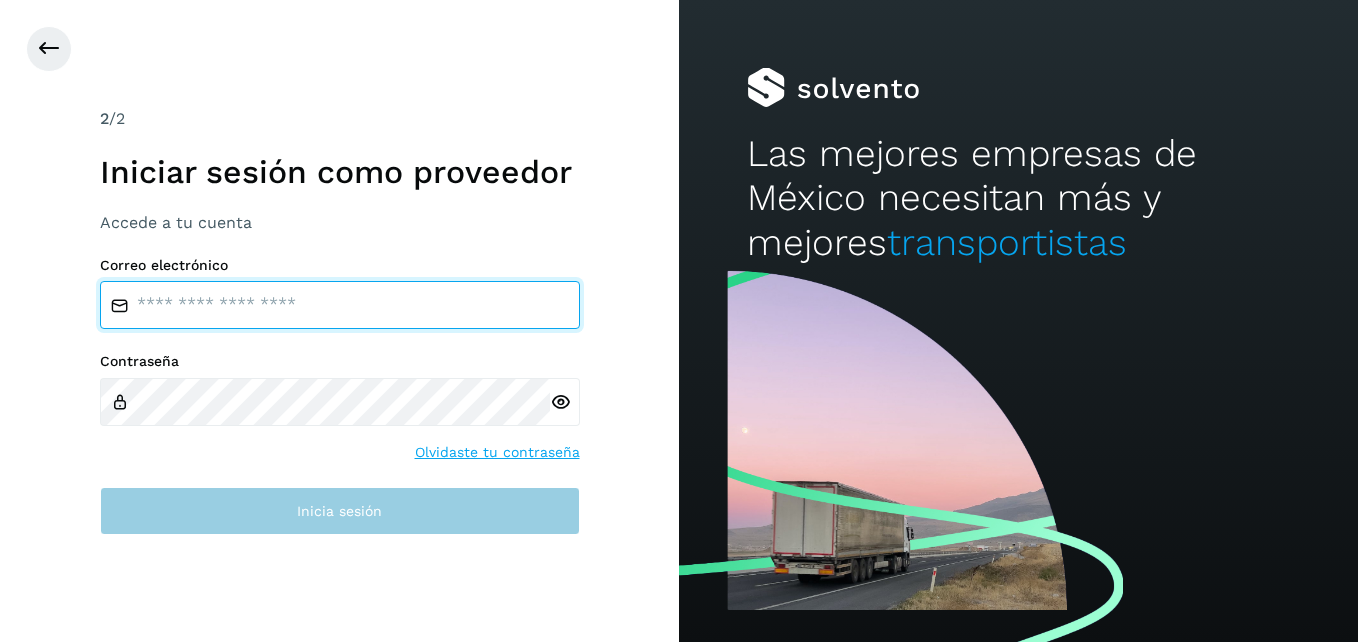 type on "**********" 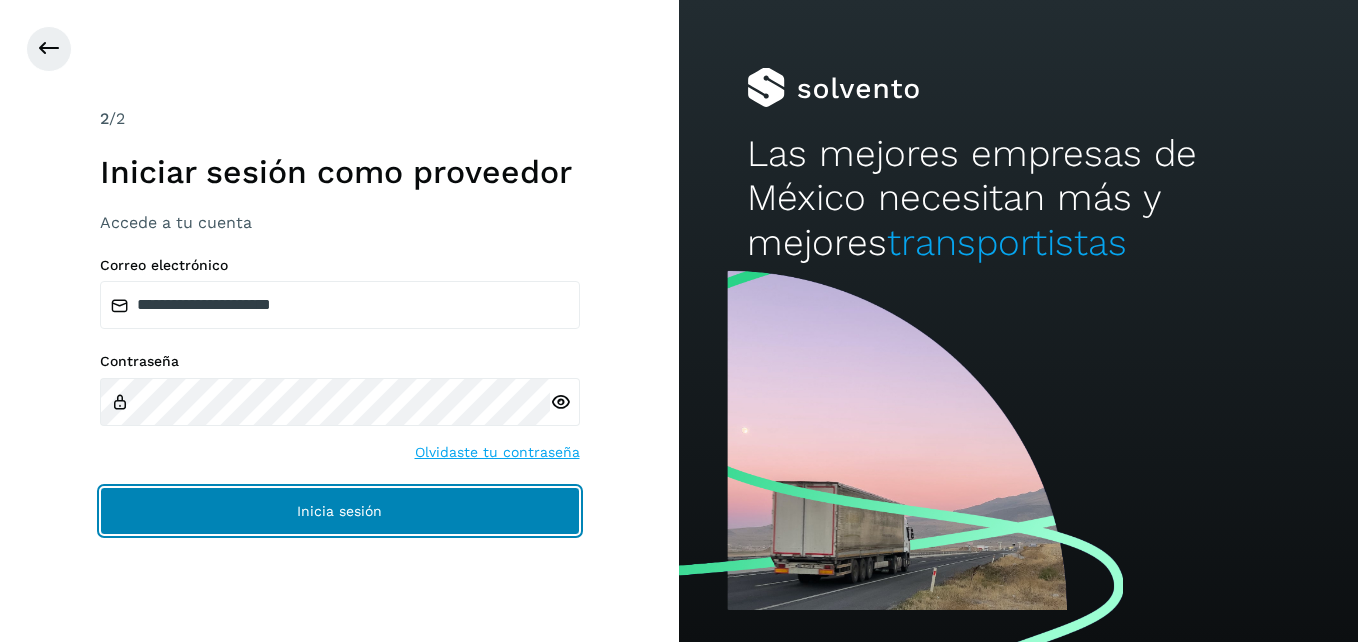 click on "Inicia sesión" at bounding box center (340, 511) 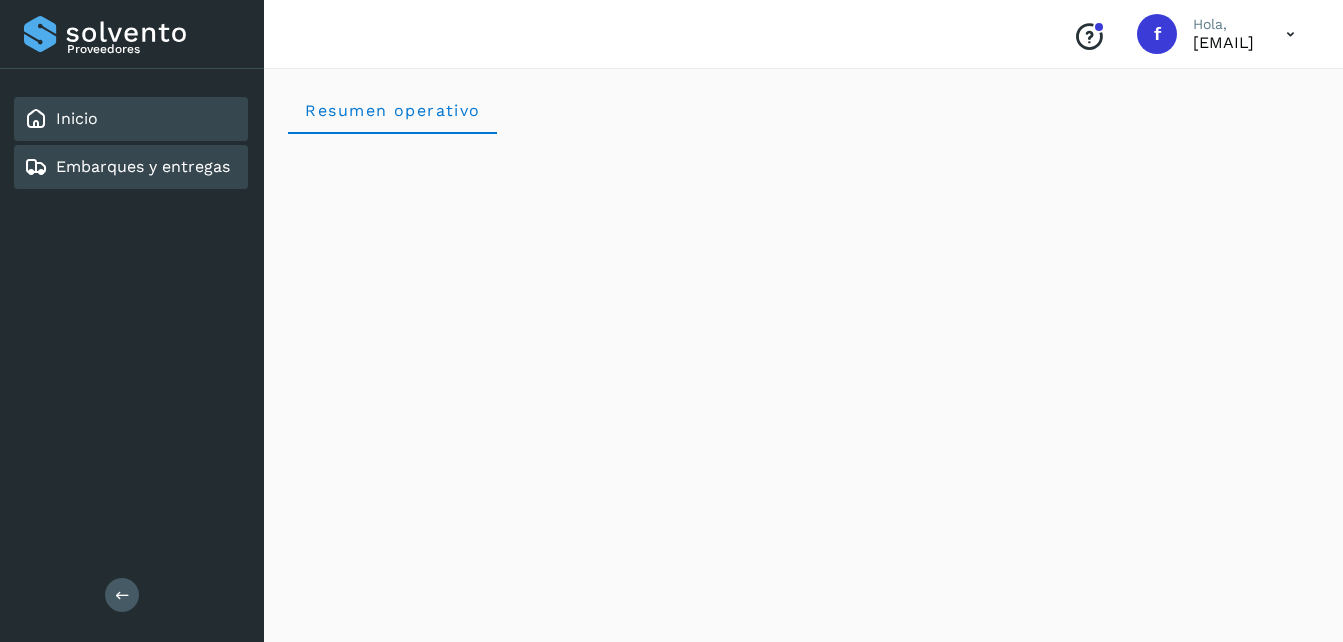 click on "Embarques y entregas" at bounding box center (143, 166) 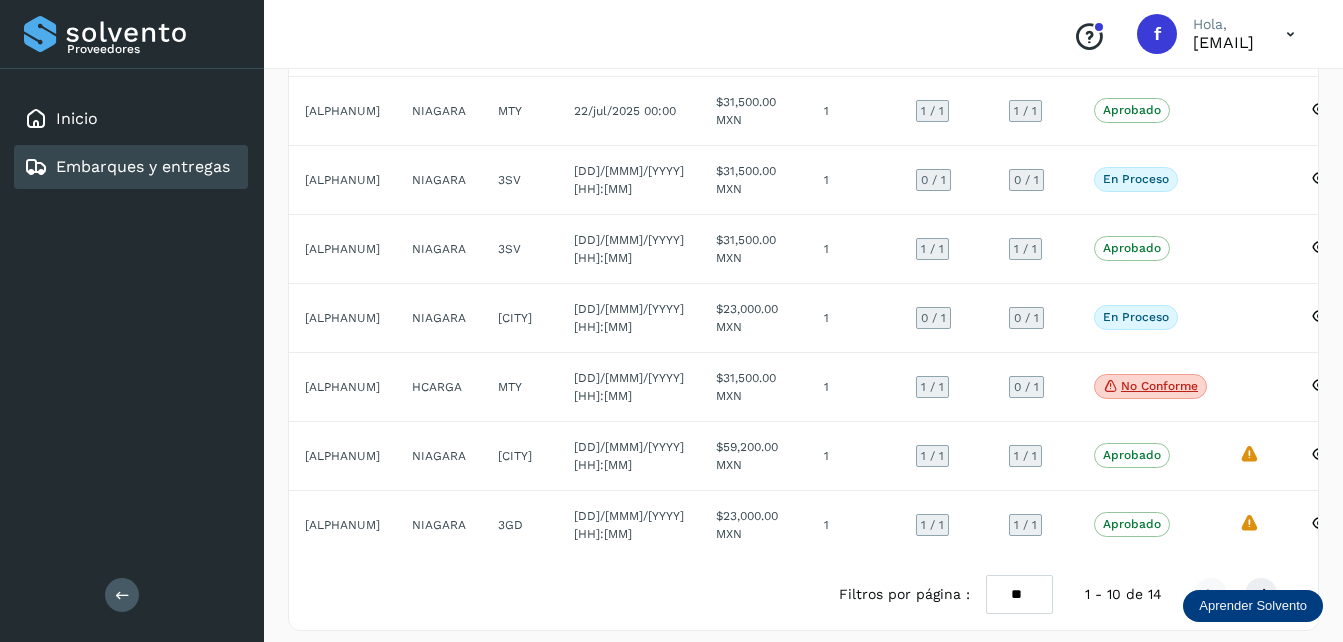 scroll, scrollTop: 415, scrollLeft: 0, axis: vertical 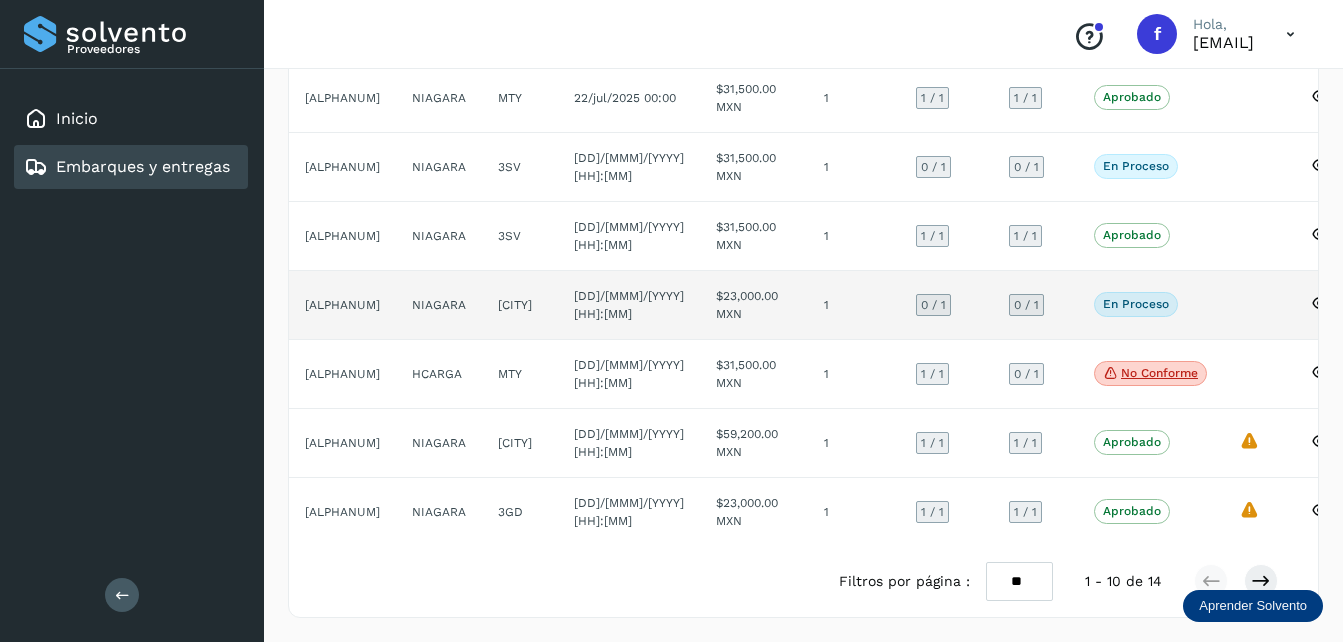 click on "En proceso" 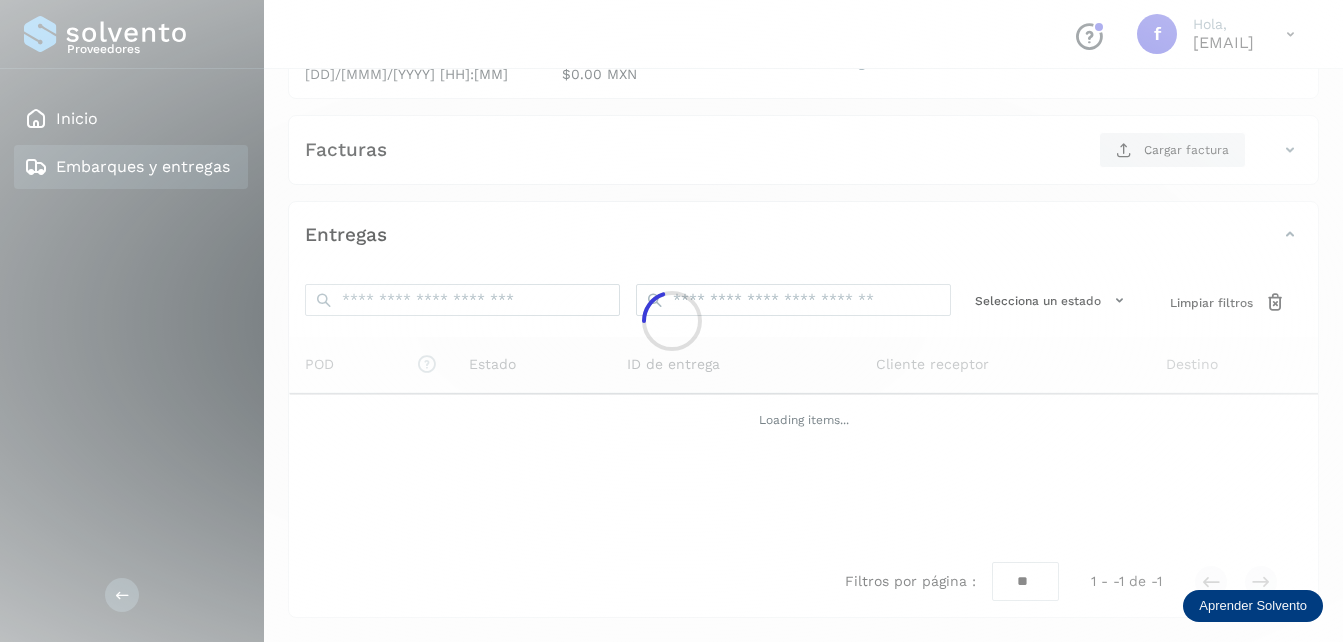scroll, scrollTop: 307, scrollLeft: 0, axis: vertical 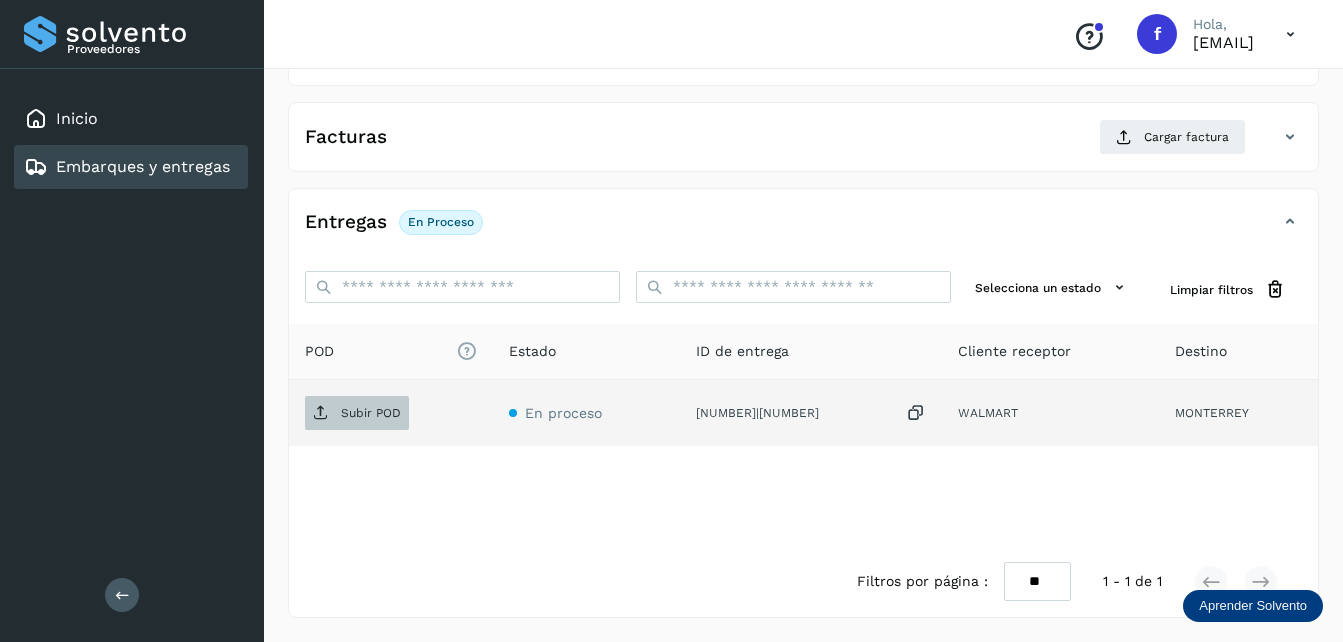 click on "Subir POD" at bounding box center (371, 413) 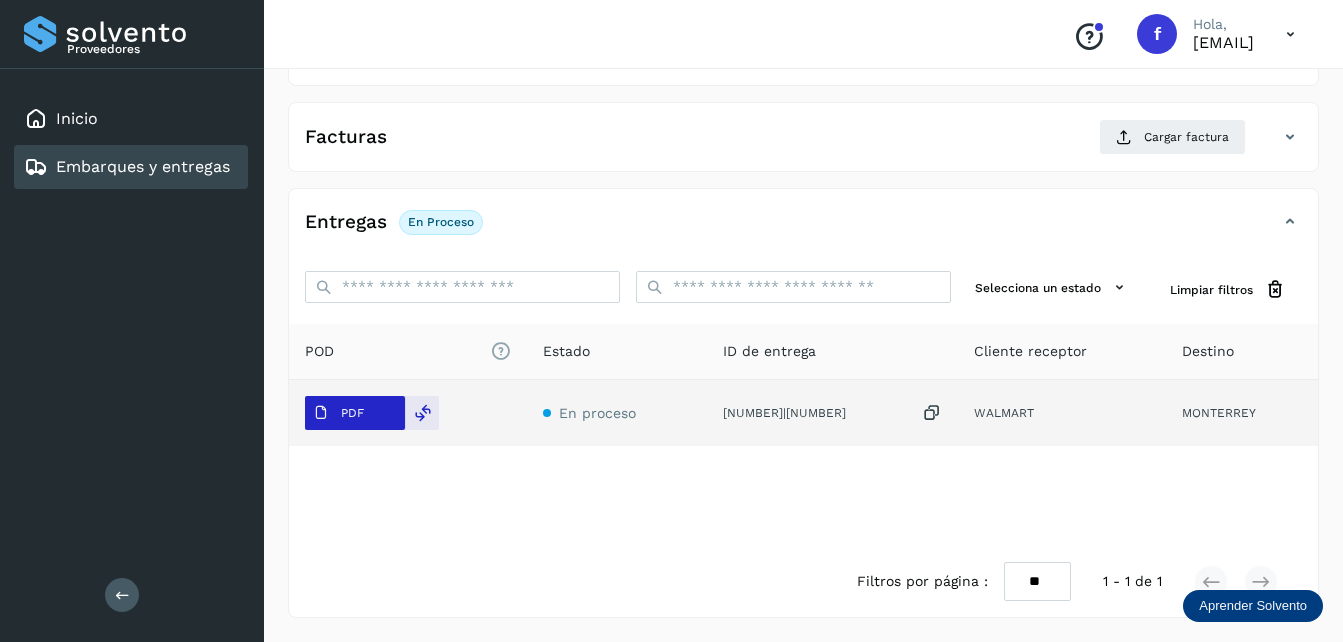 click on "PDF" at bounding box center [338, 413] 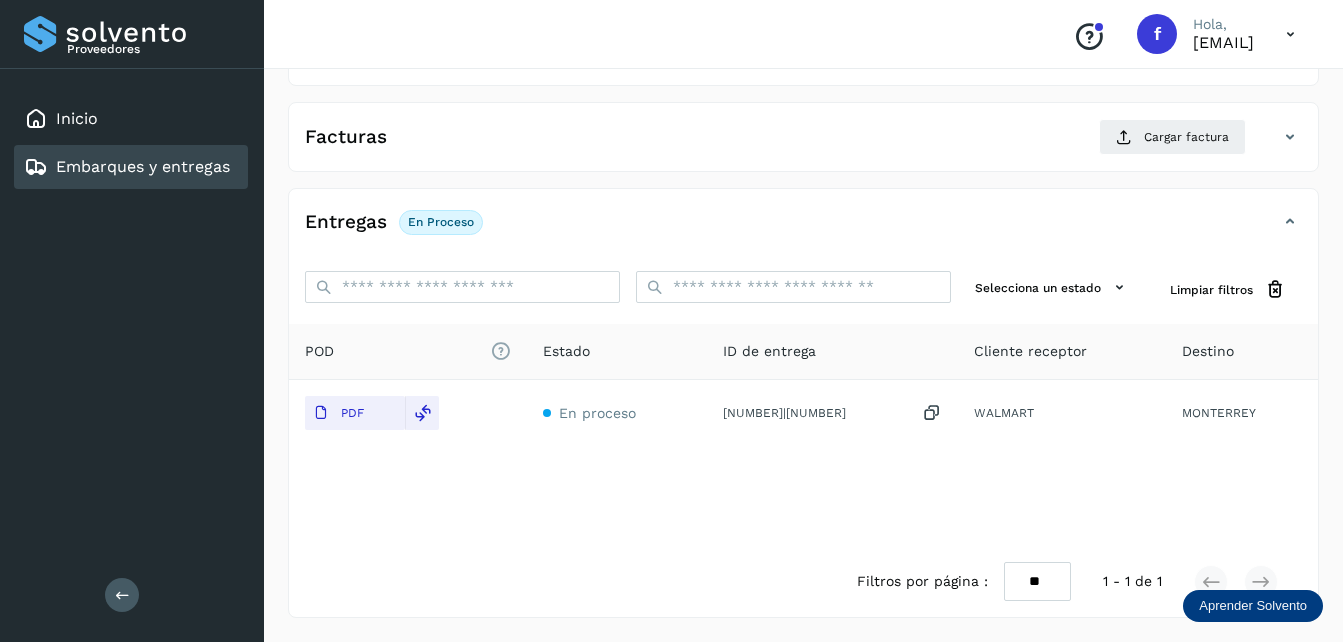 click on "POD
El tamaño máximo de archivo es de 20 Mb." 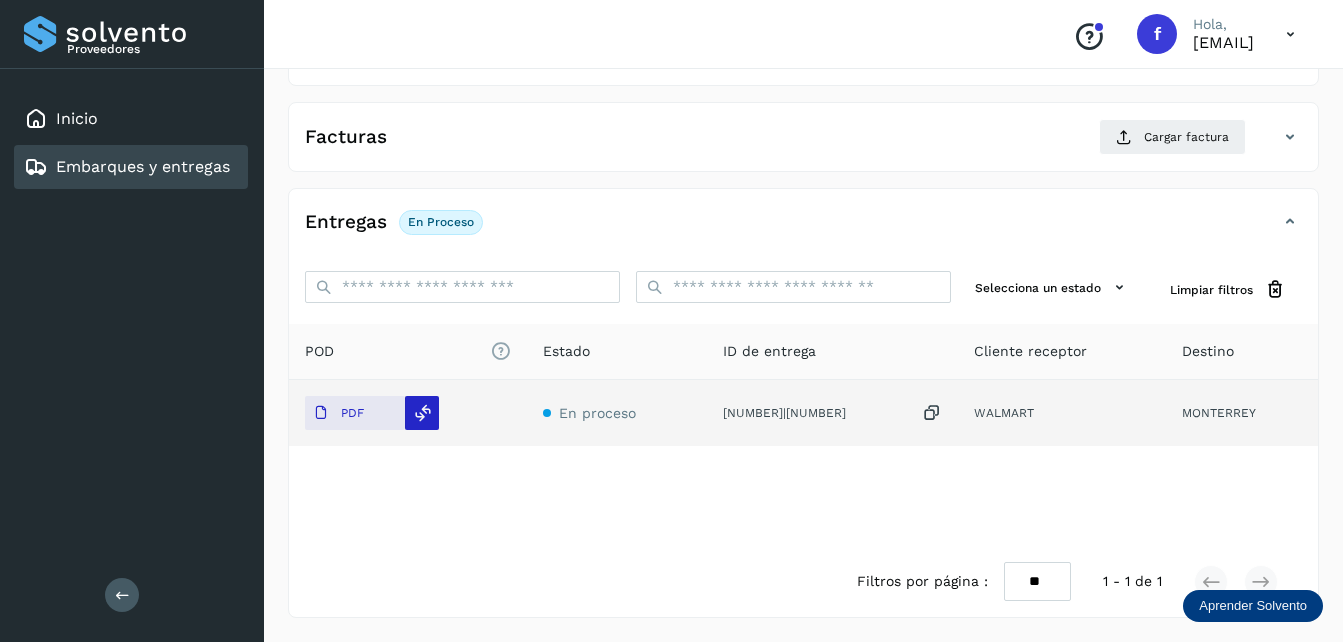click at bounding box center (423, 413) 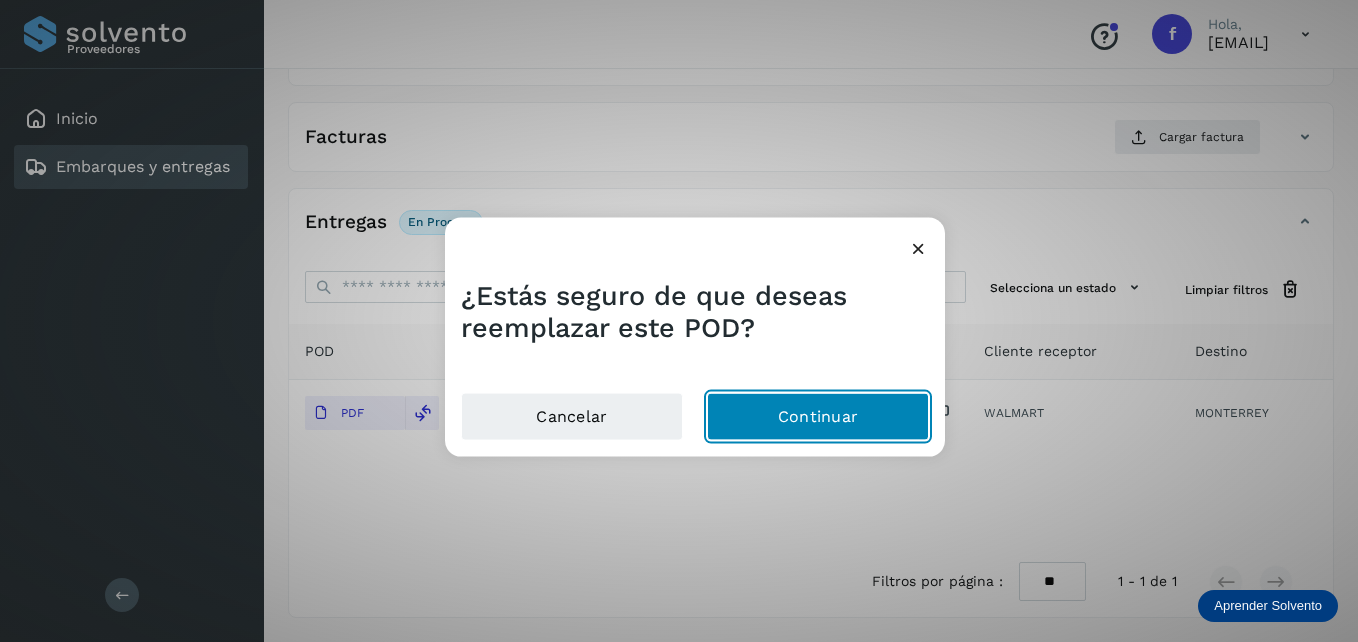 click on "Continuar" 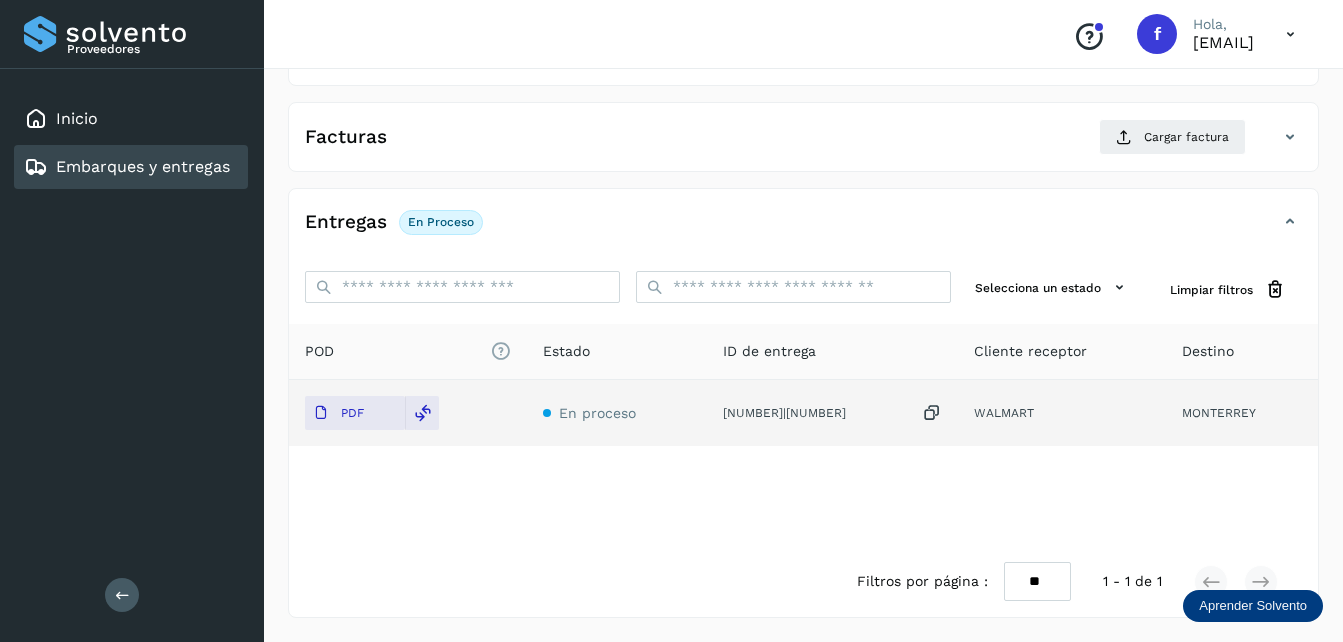 click on "7232905495|7232905490" 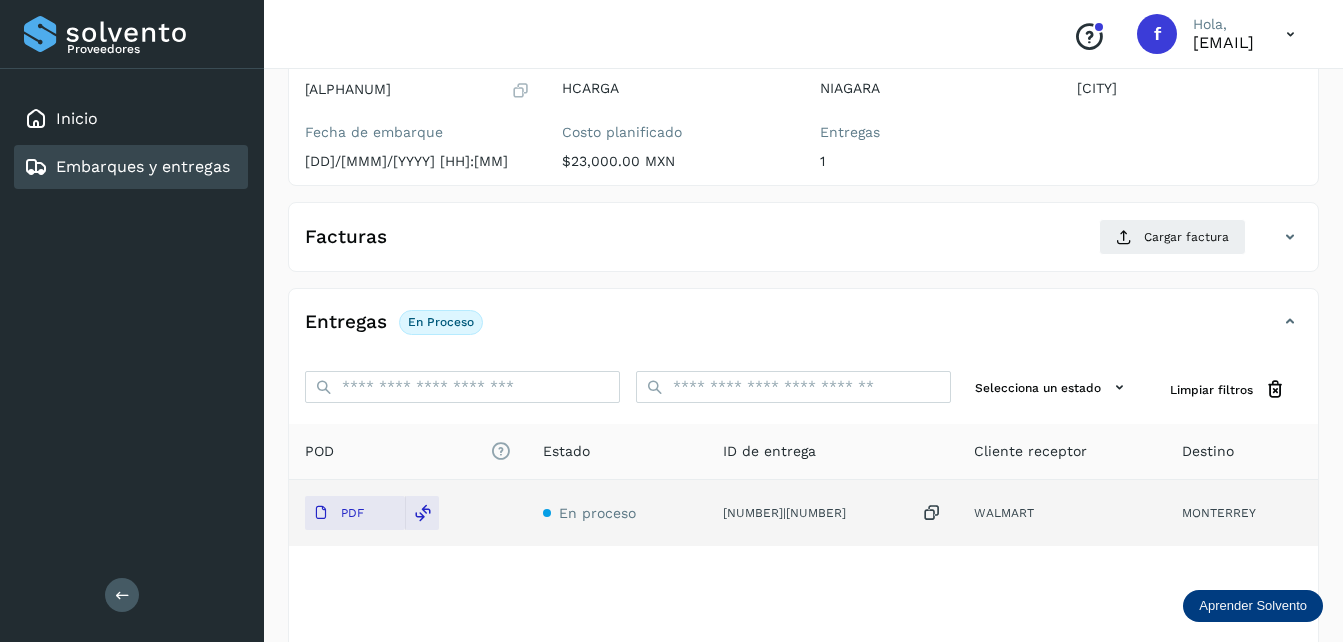 scroll, scrollTop: 107, scrollLeft: 0, axis: vertical 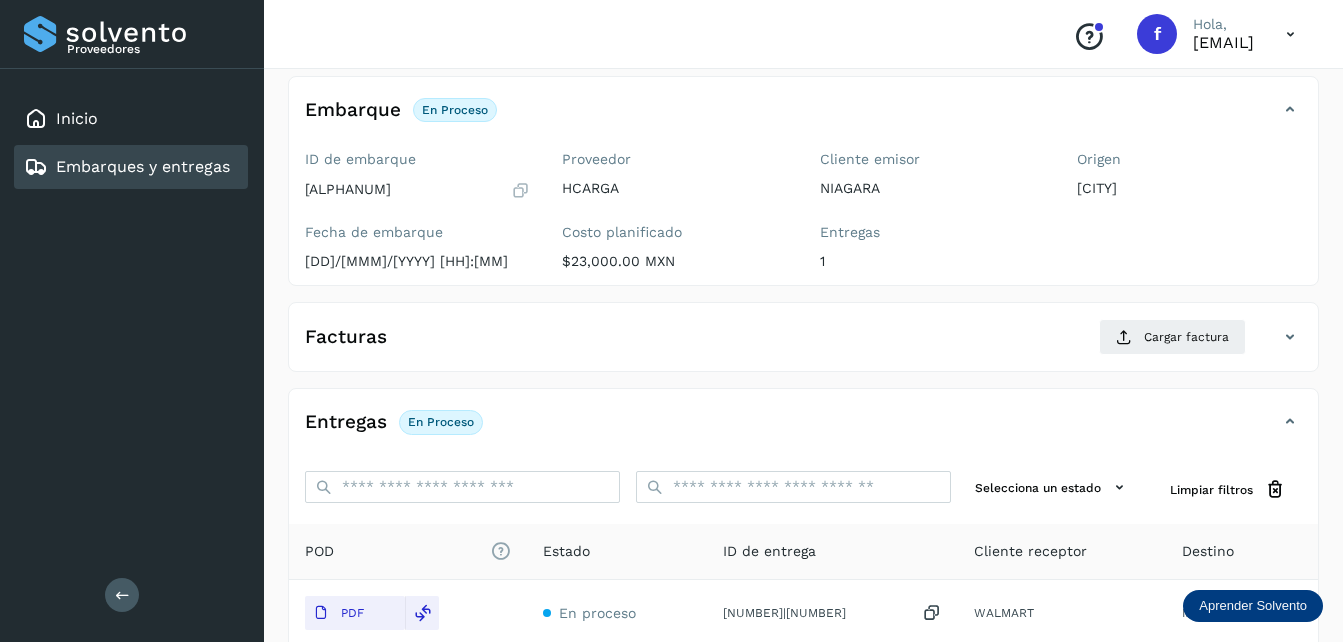 click on "NBL/MX.MX51053767" at bounding box center (348, 189) 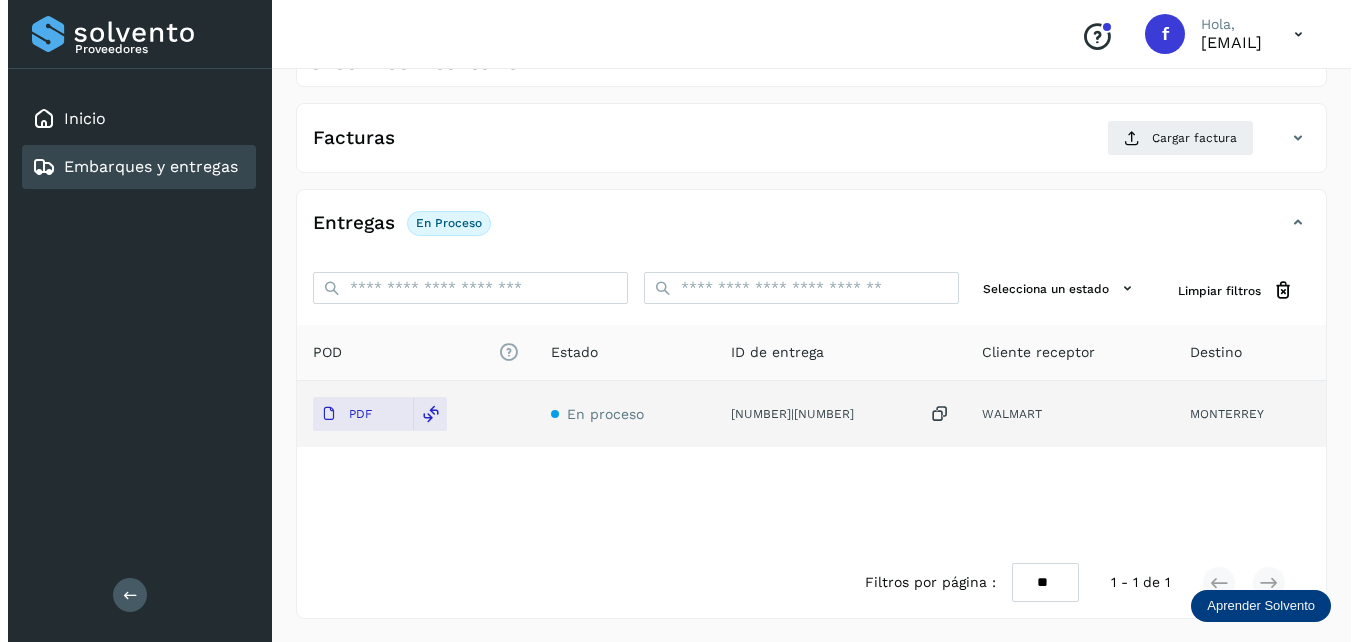 scroll, scrollTop: 307, scrollLeft: 0, axis: vertical 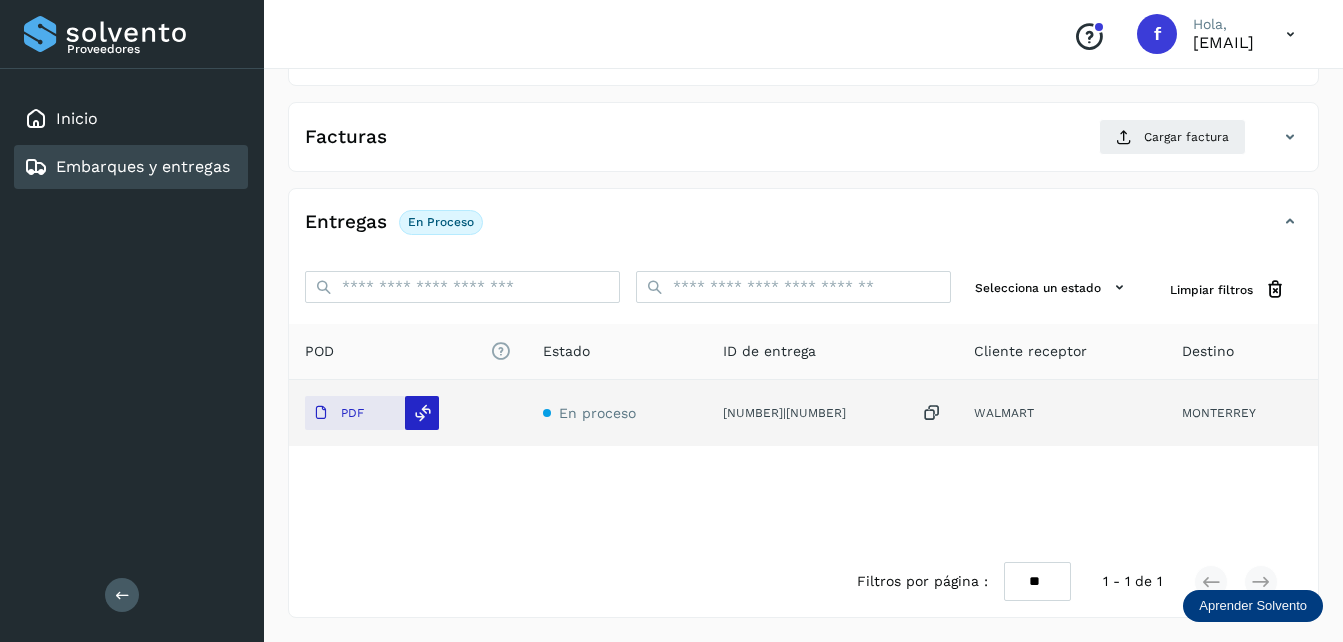 click at bounding box center (423, 413) 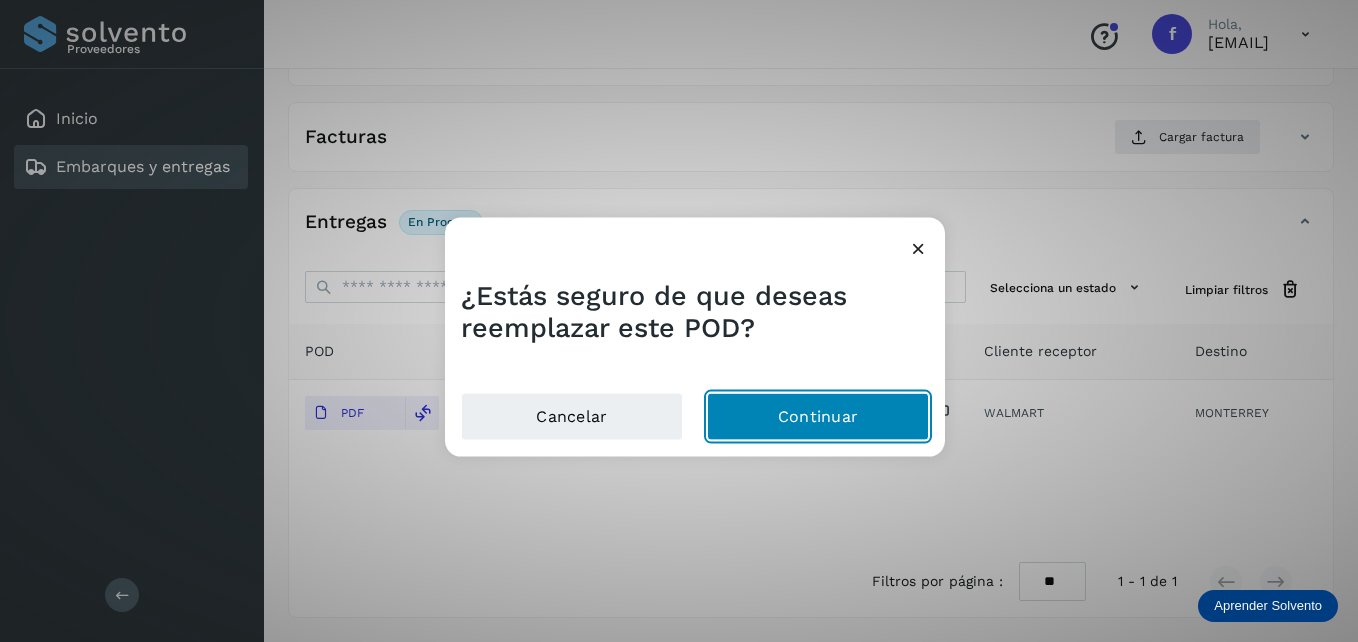 click on "Continuar" 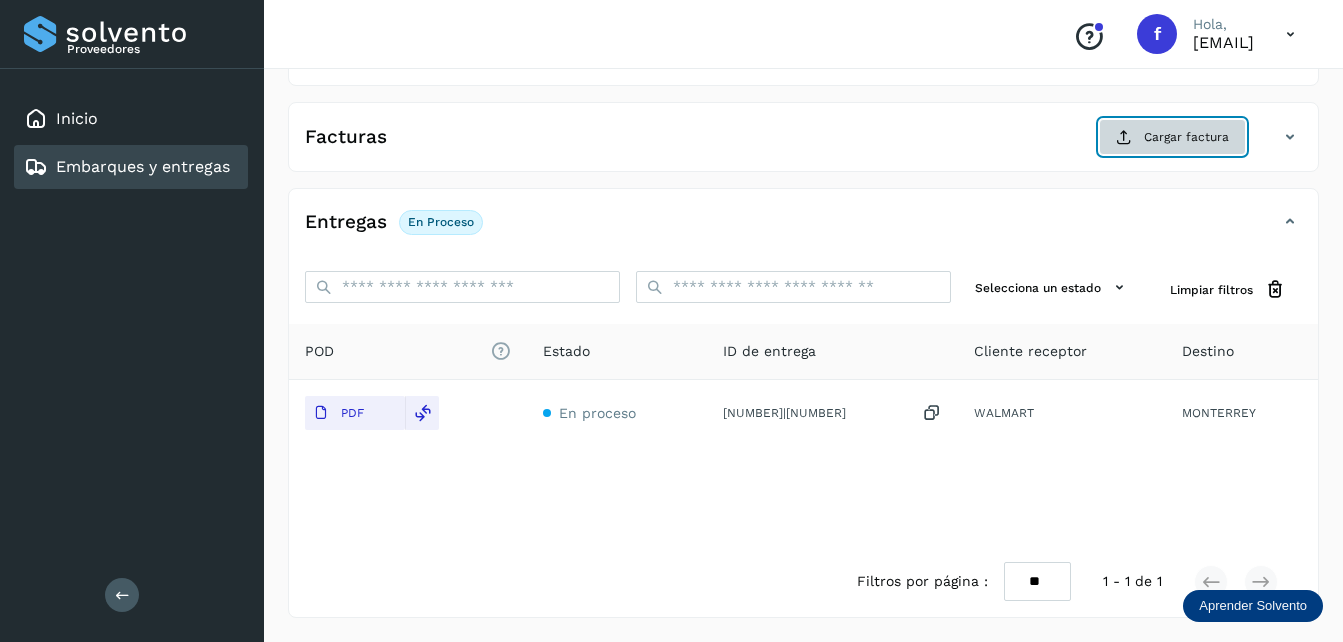 click on "Cargar factura" 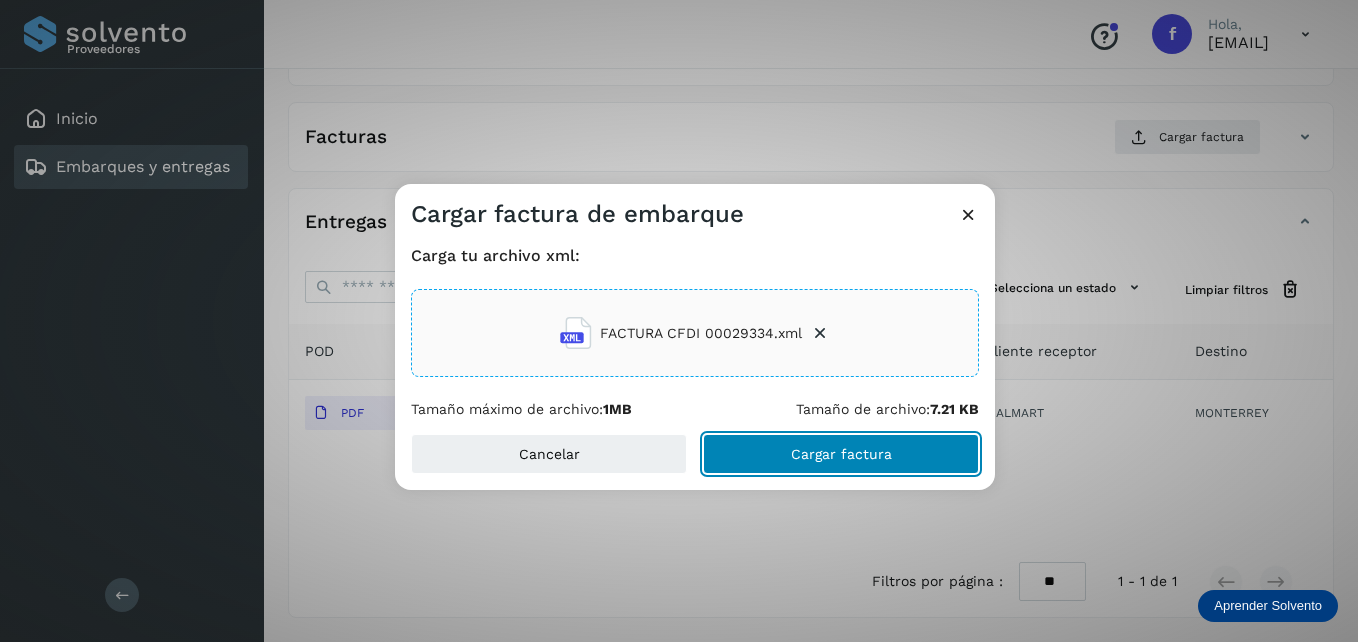 click on "Cargar factura" 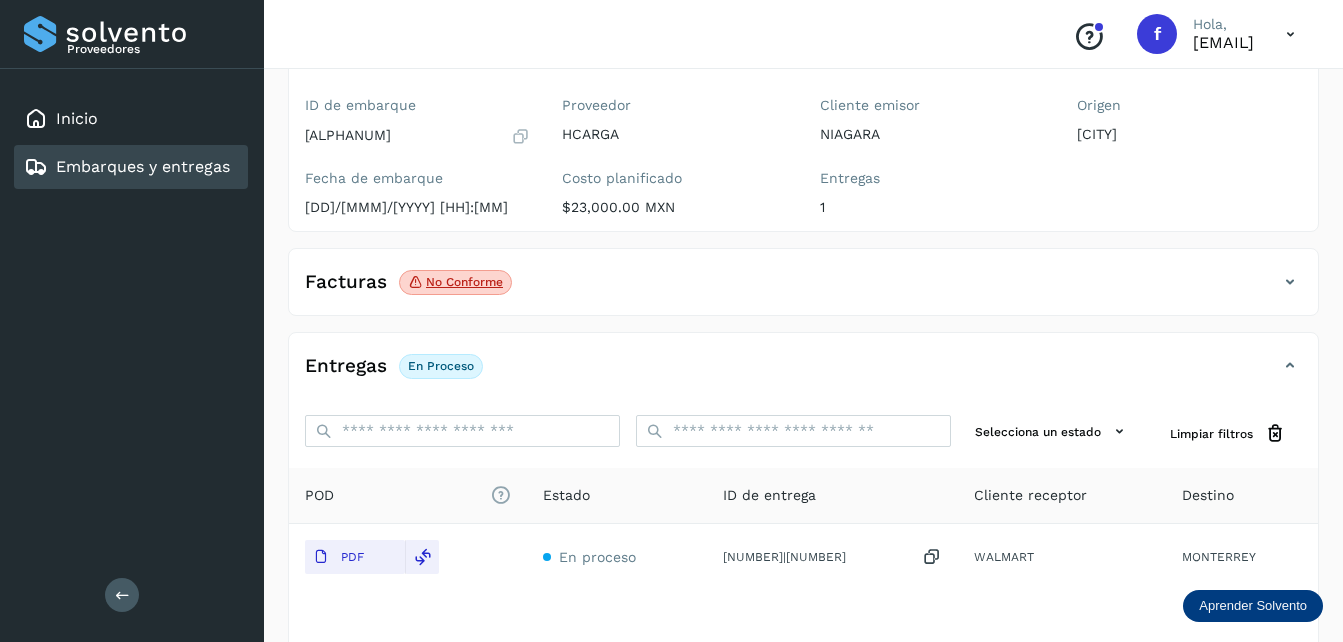 scroll, scrollTop: 0, scrollLeft: 0, axis: both 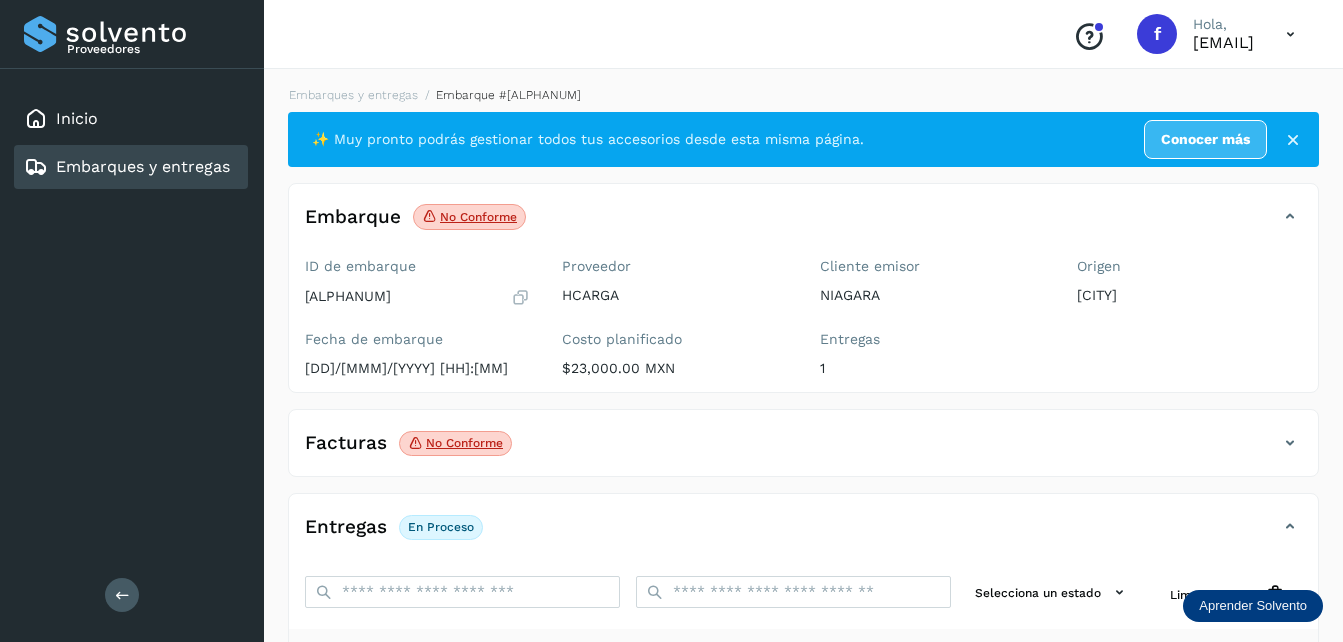 click at bounding box center [1293, 140] 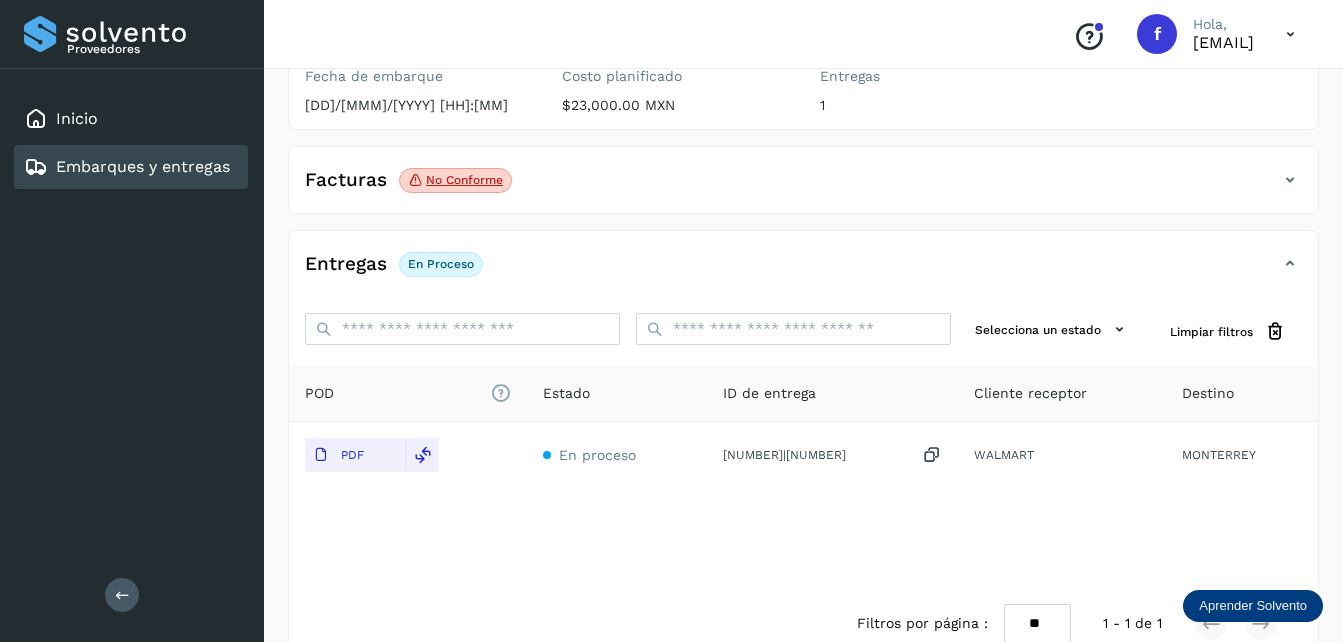scroll, scrollTop: 242, scrollLeft: 0, axis: vertical 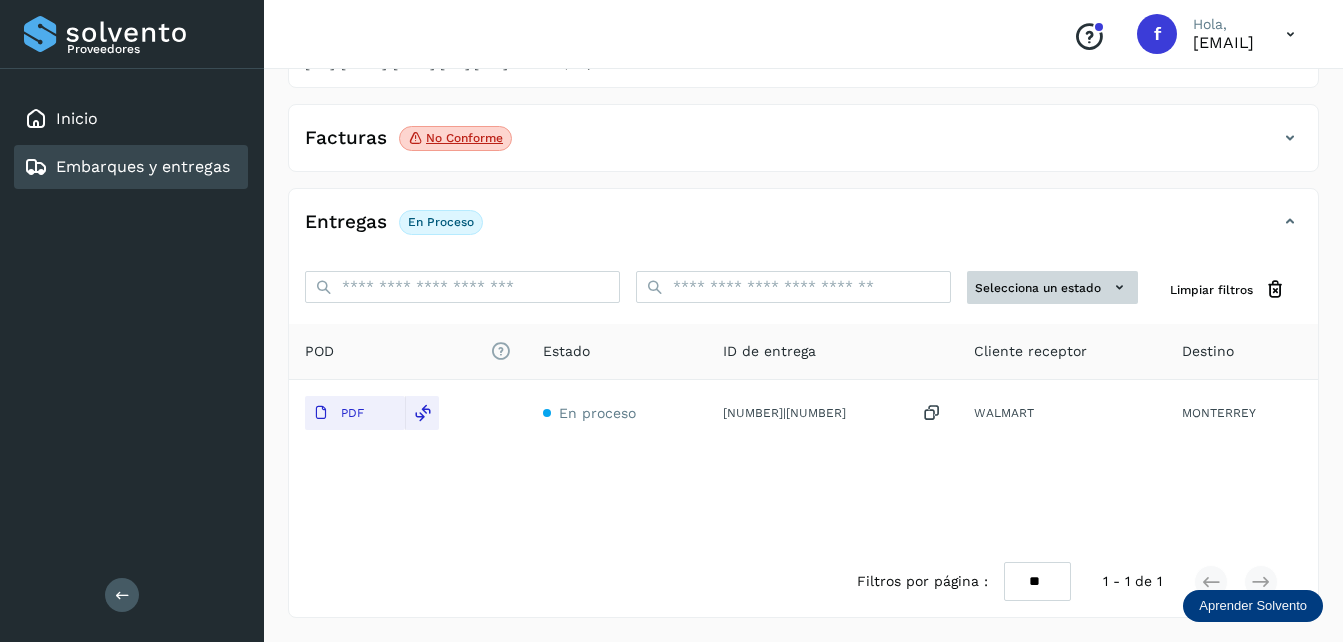 click 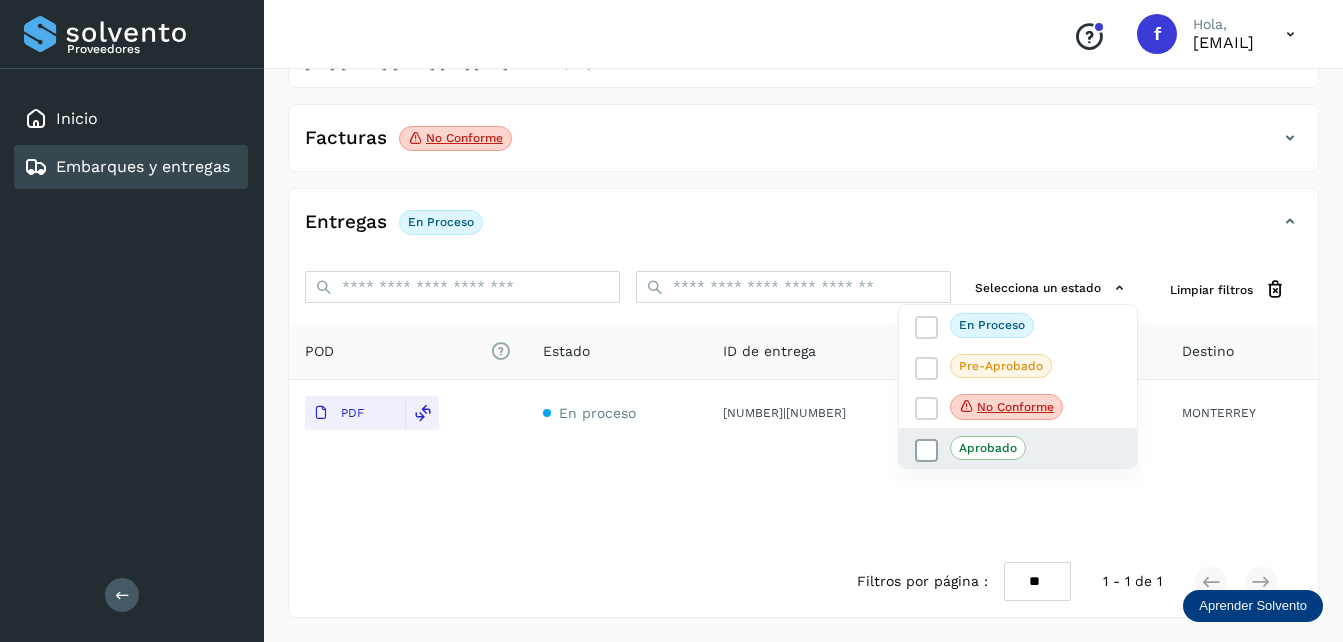click at bounding box center (927, 450) 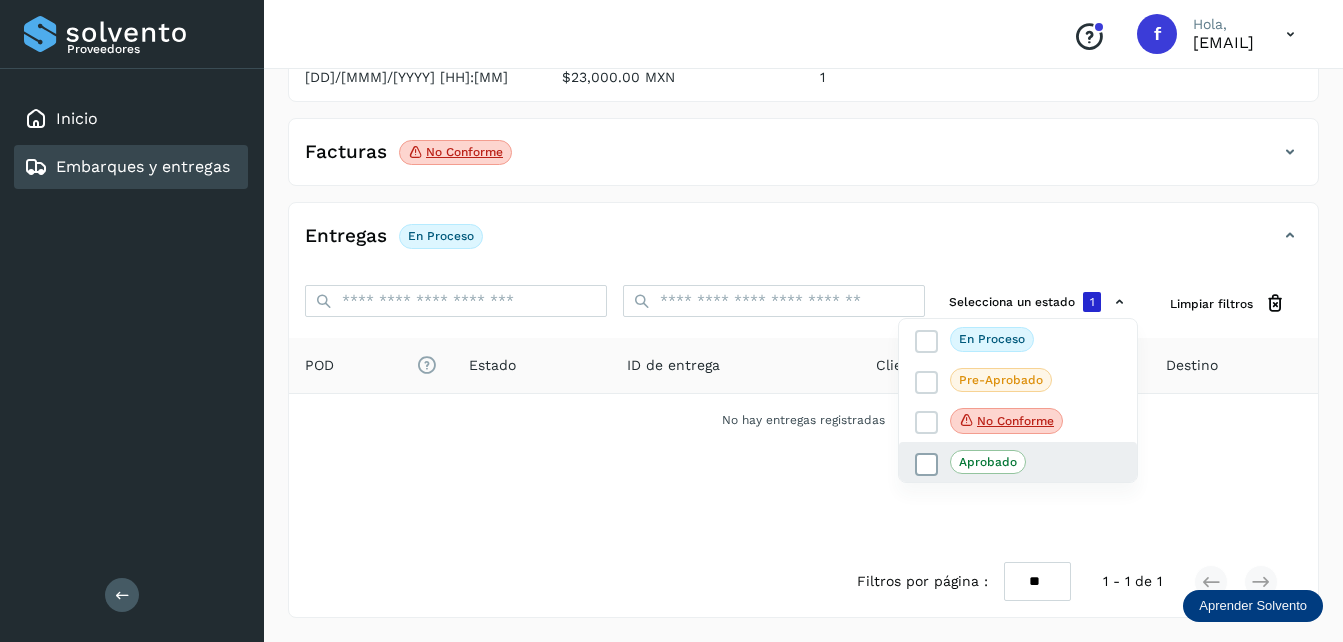 click at bounding box center (927, 464) 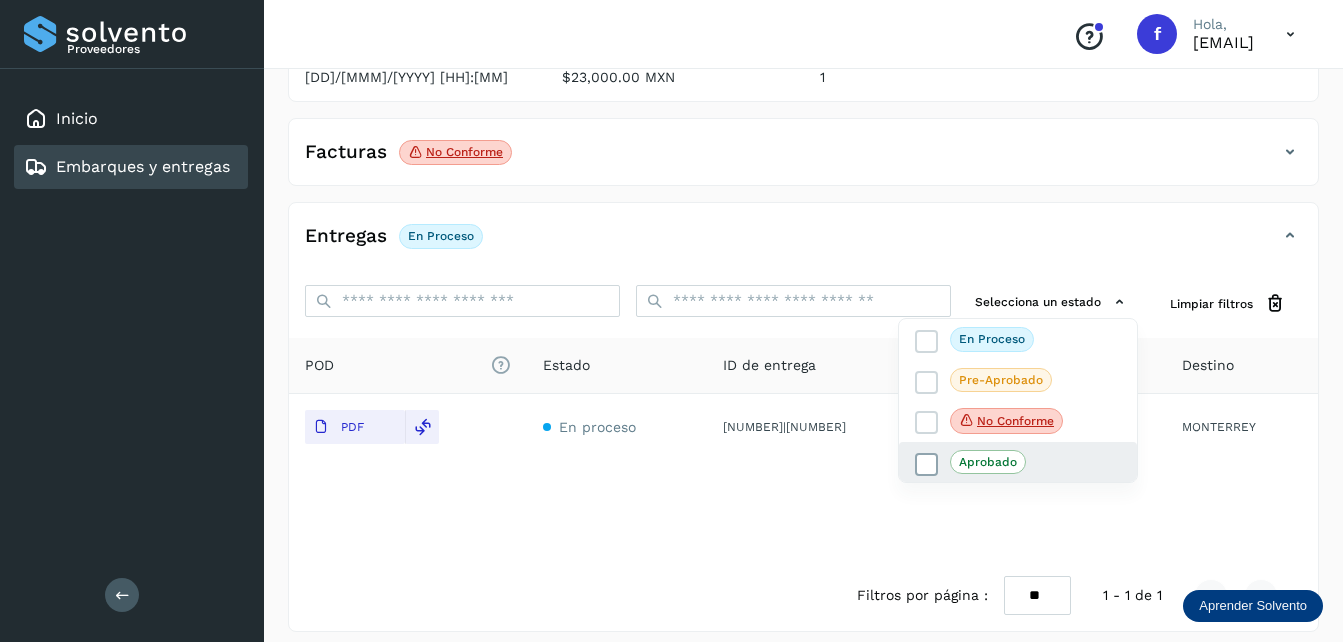click at bounding box center (927, 464) 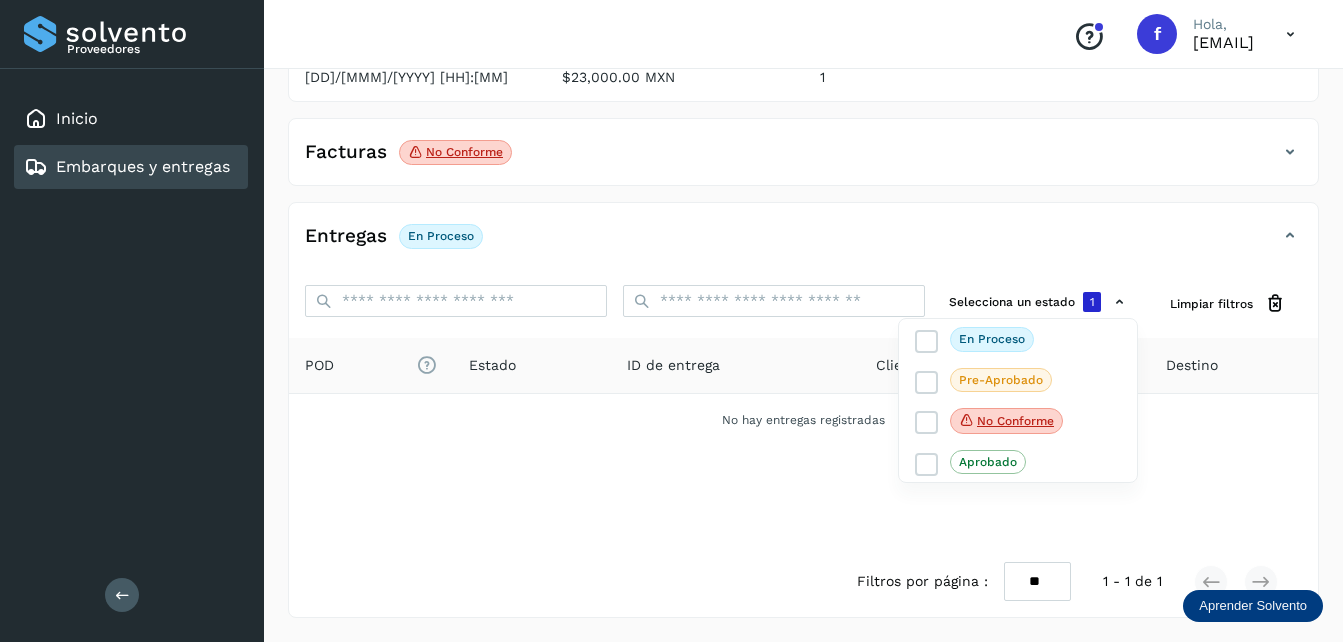click at bounding box center [671, 321] 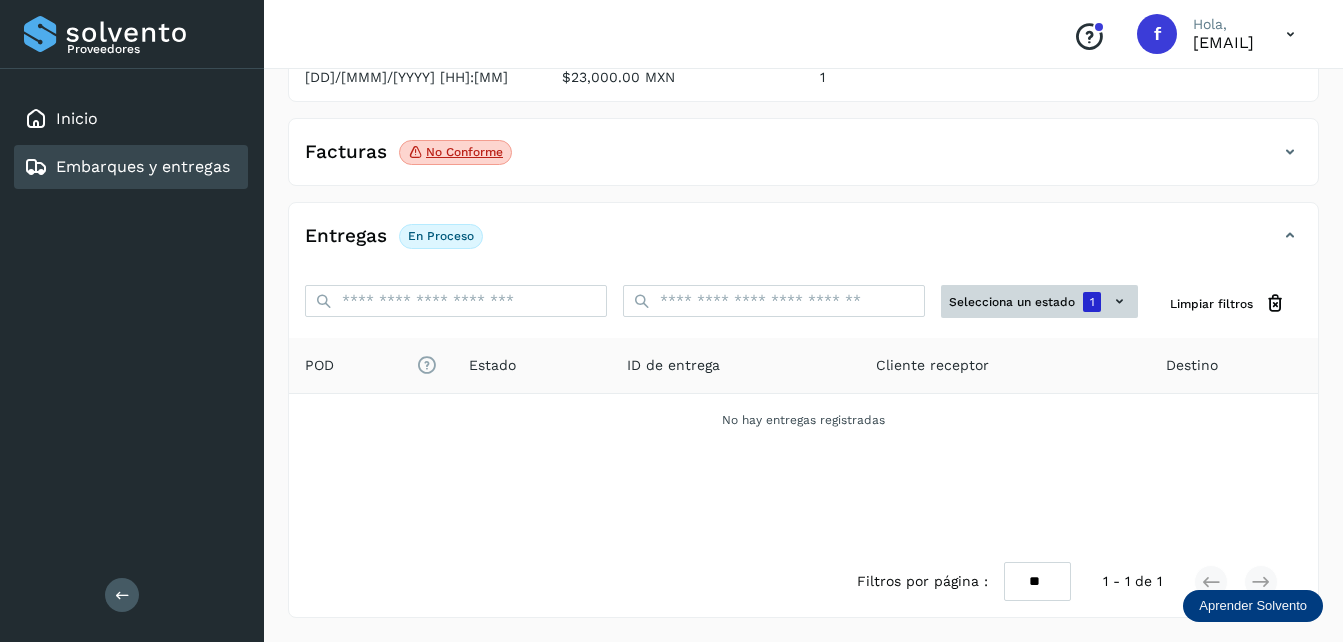 click on "1" 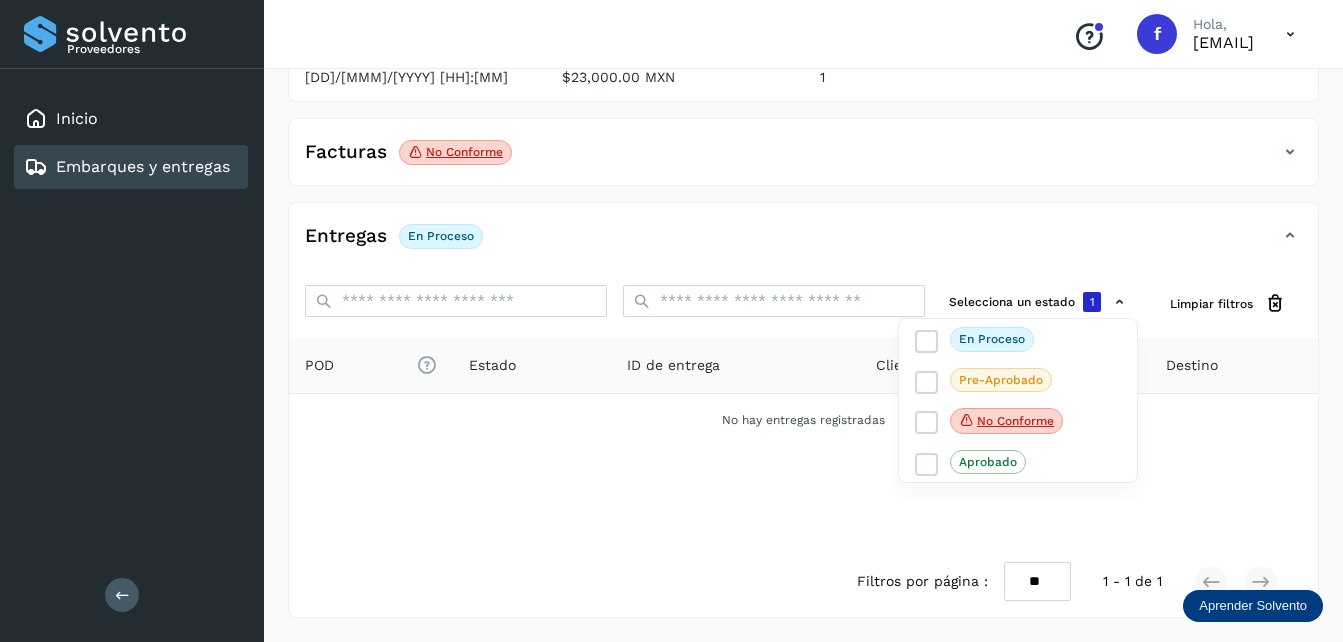 click at bounding box center [671, 321] 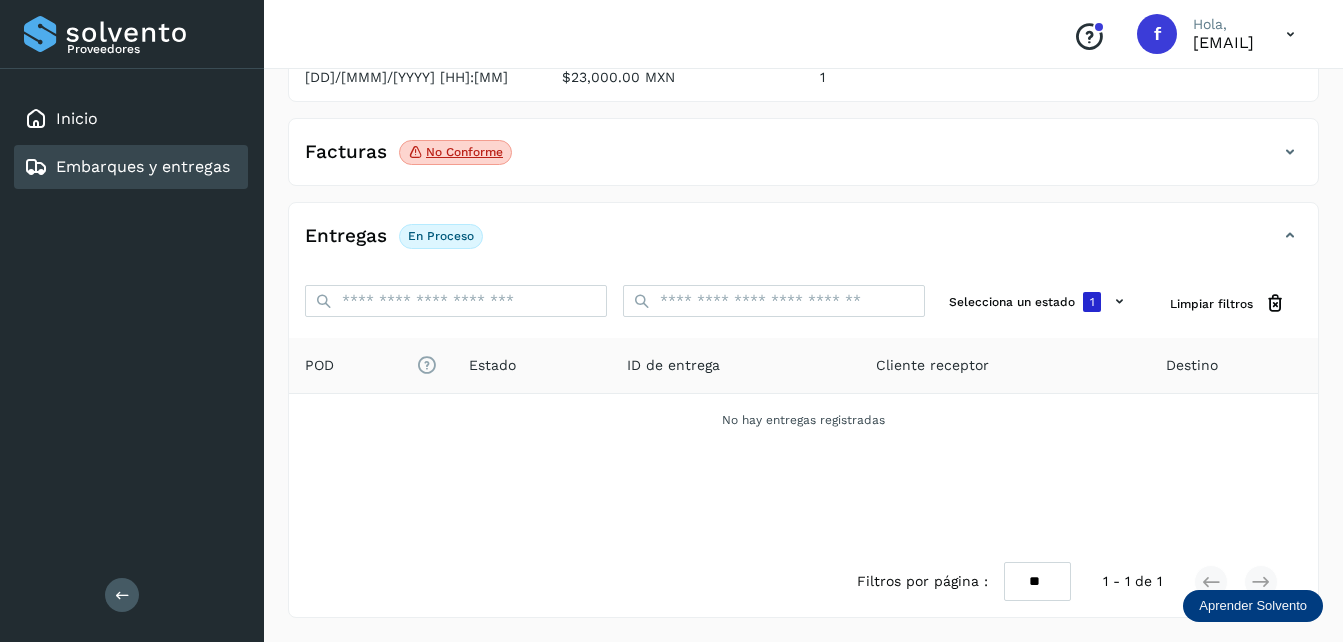 click on "Facturas No conforme" 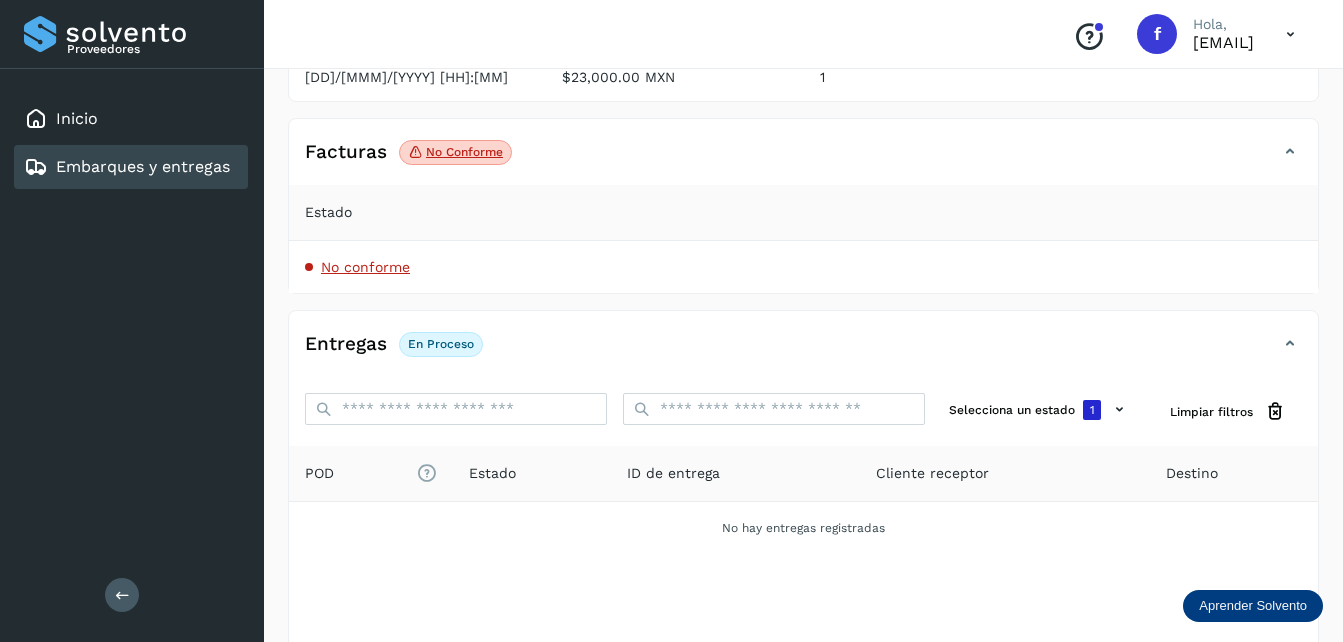 click on "Estado" 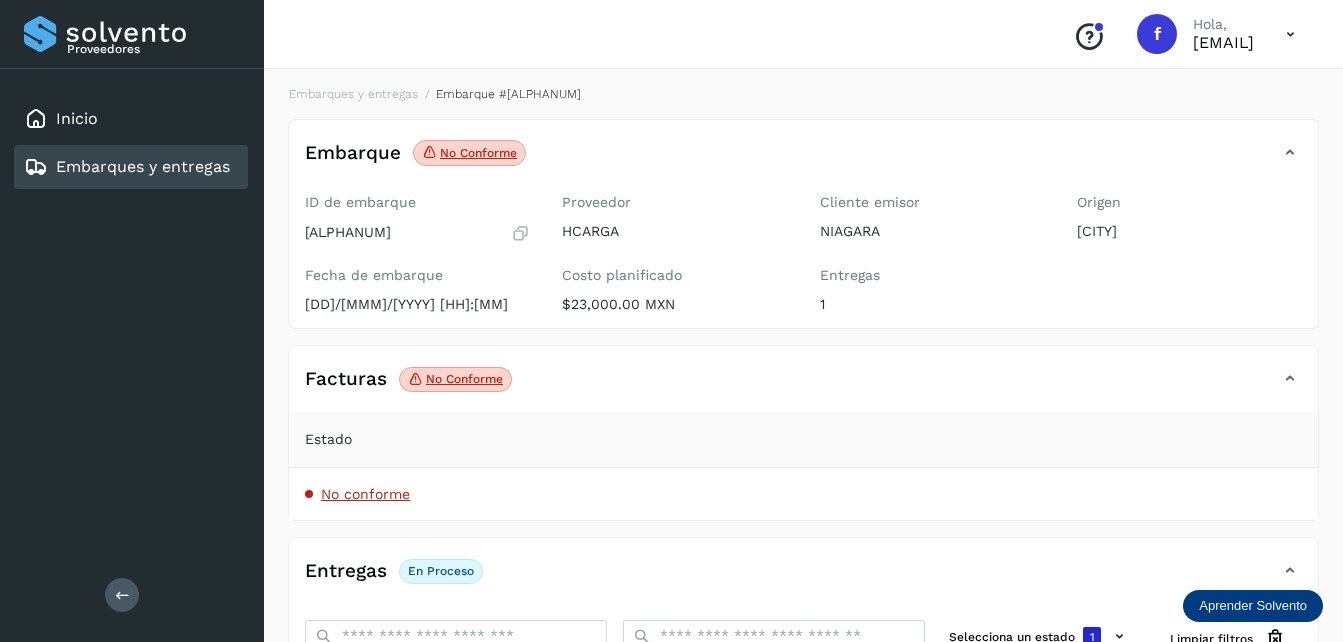 scroll, scrollTop: 0, scrollLeft: 0, axis: both 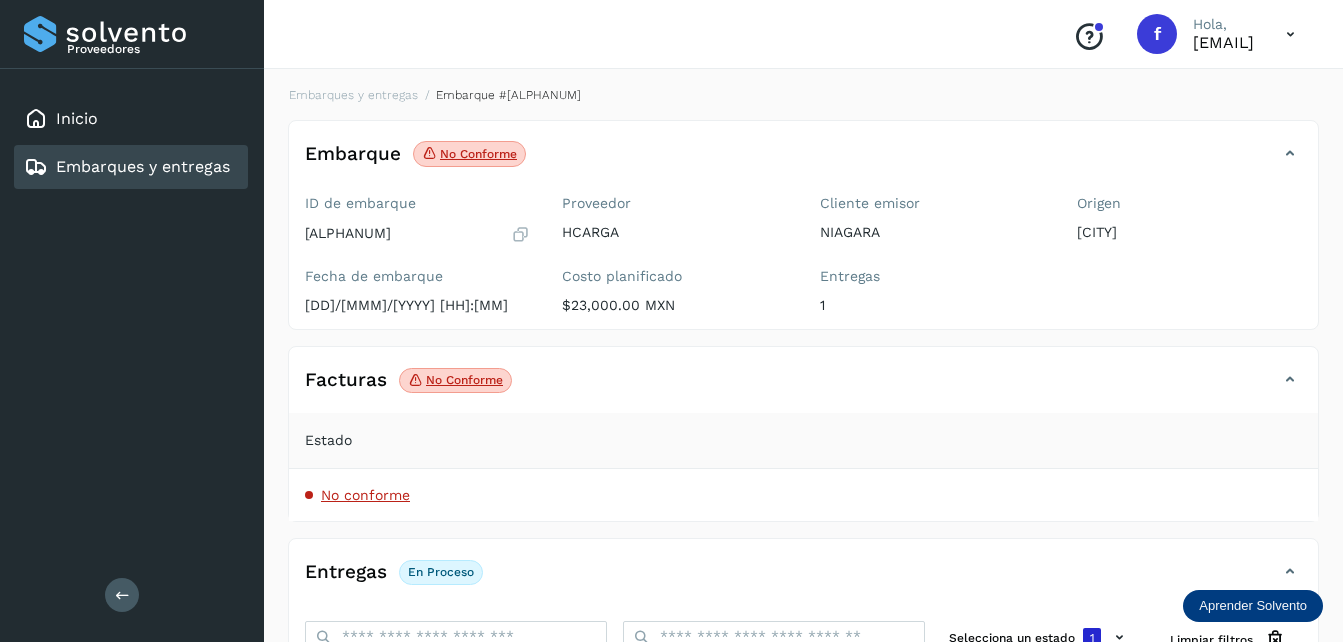 click on "Embarques y entregas" at bounding box center (143, 166) 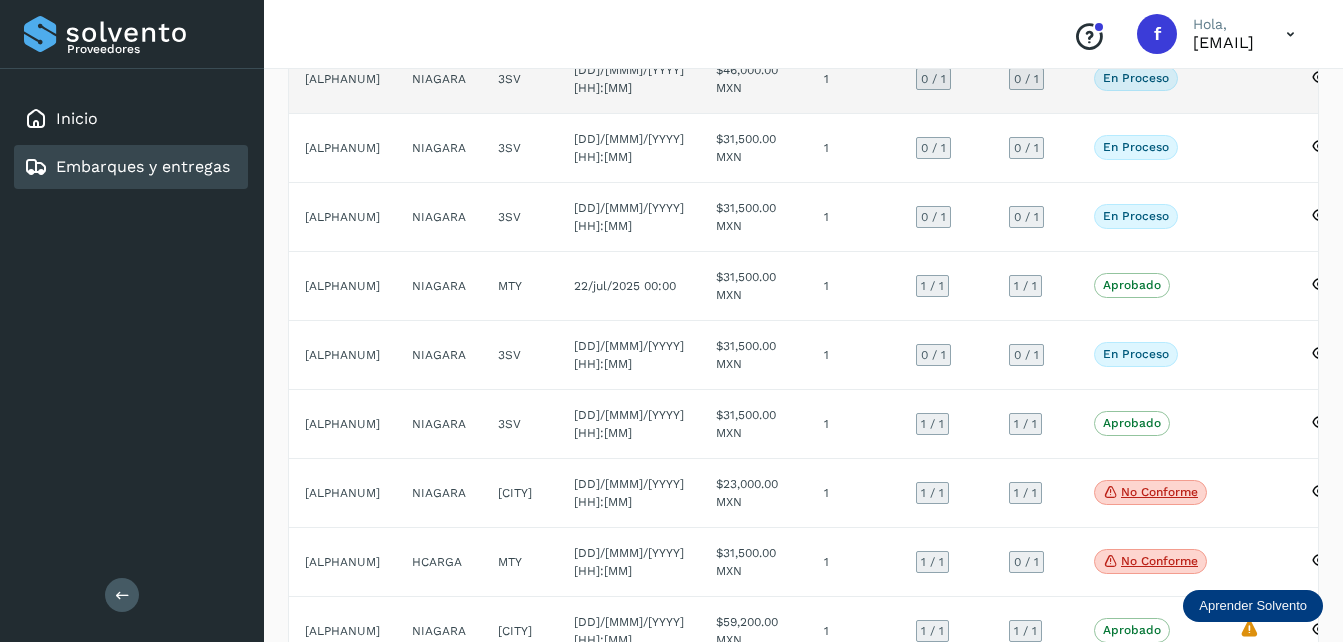scroll, scrollTop: 300, scrollLeft: 0, axis: vertical 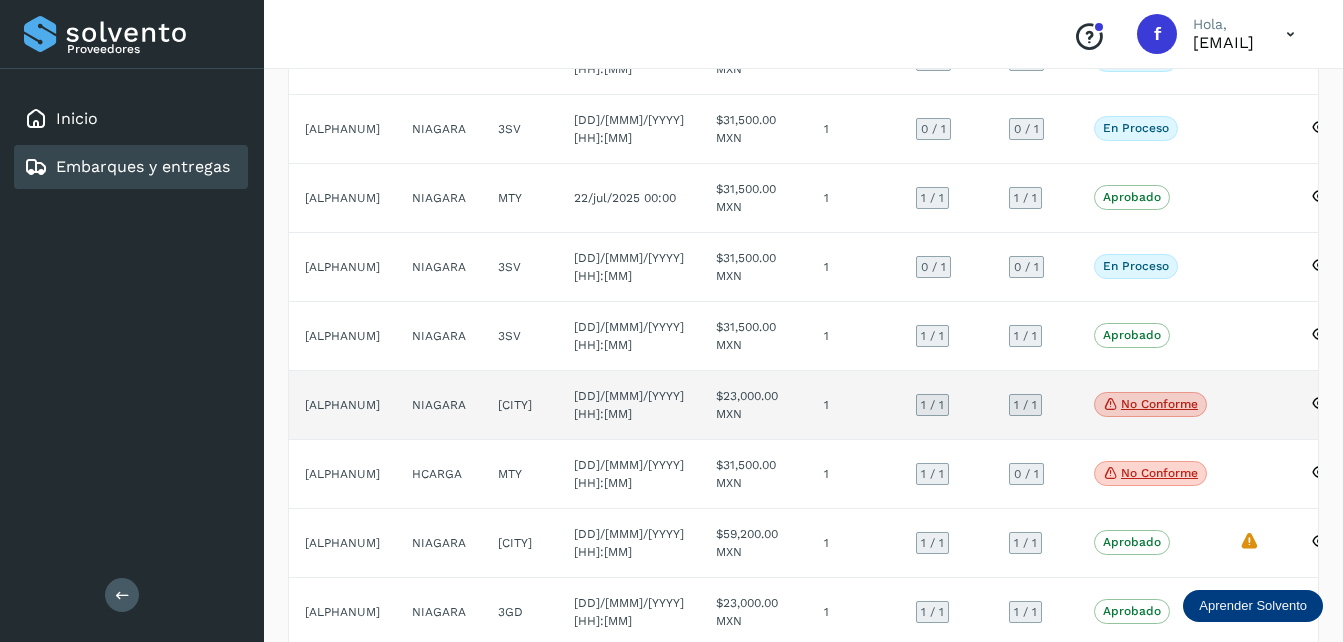 click on "NIAGARA" 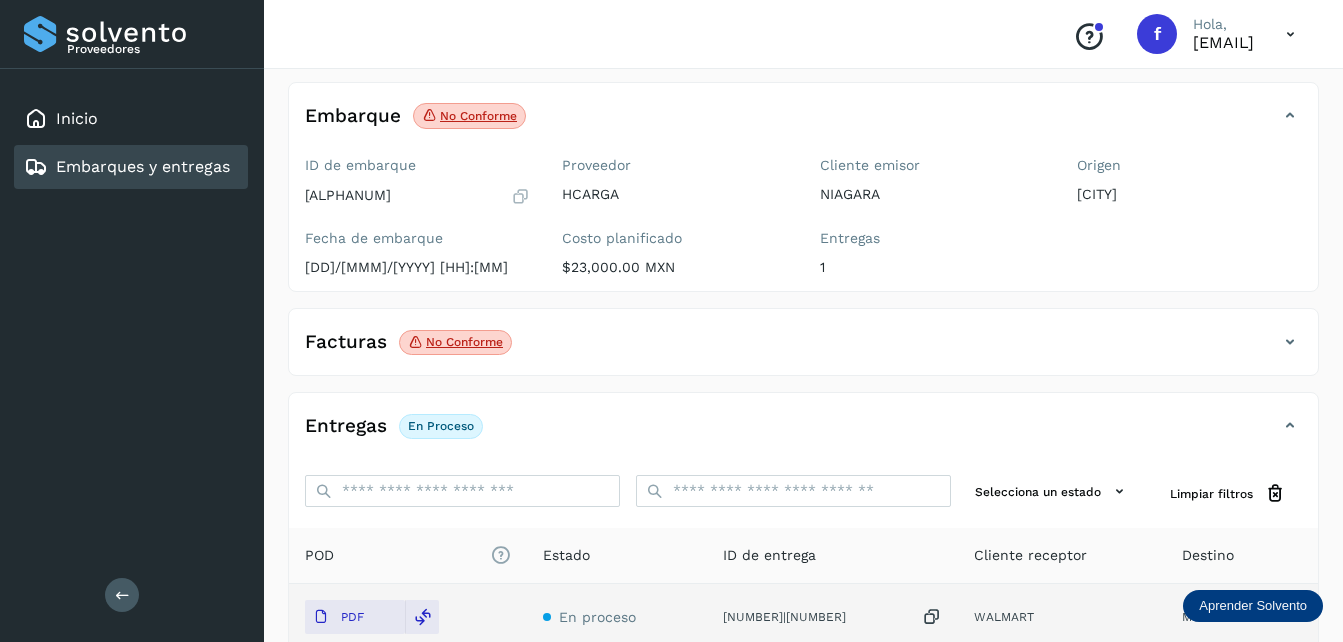 scroll, scrollTop: 100, scrollLeft: 0, axis: vertical 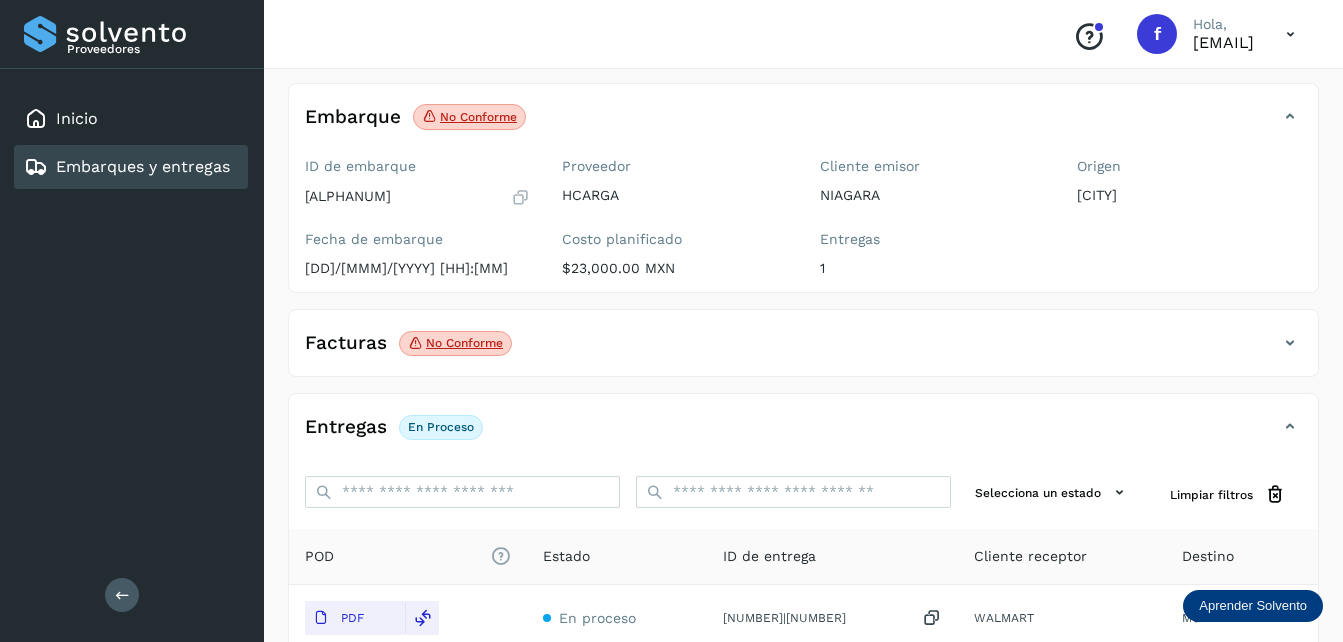click on "Embarques y entregas" at bounding box center [143, 166] 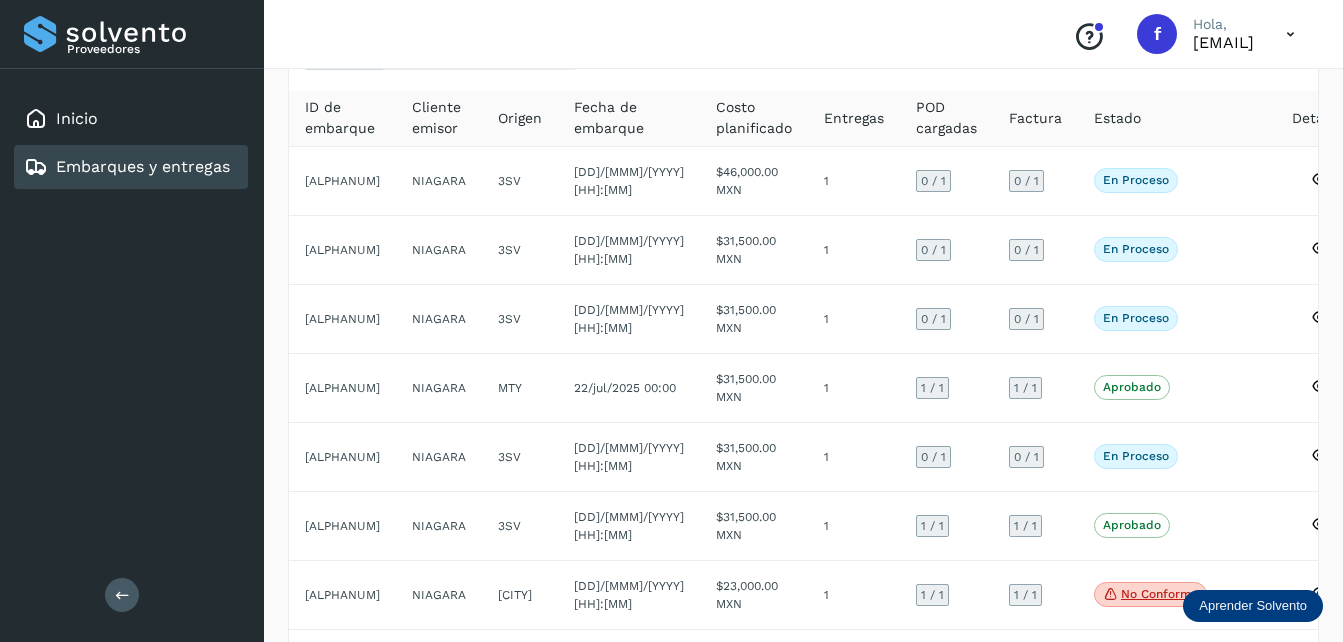 scroll, scrollTop: 100, scrollLeft: 0, axis: vertical 